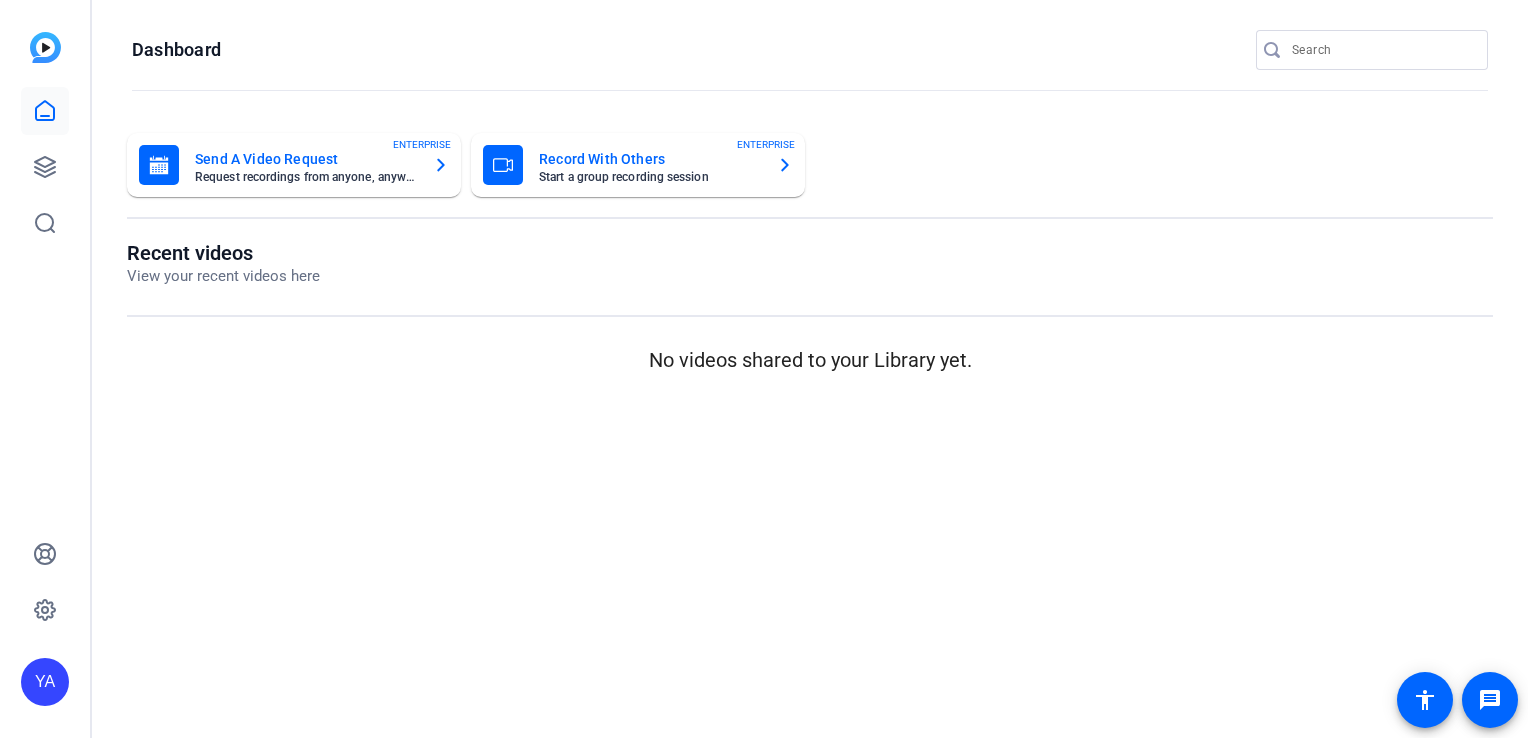 scroll, scrollTop: 0, scrollLeft: 0, axis: both 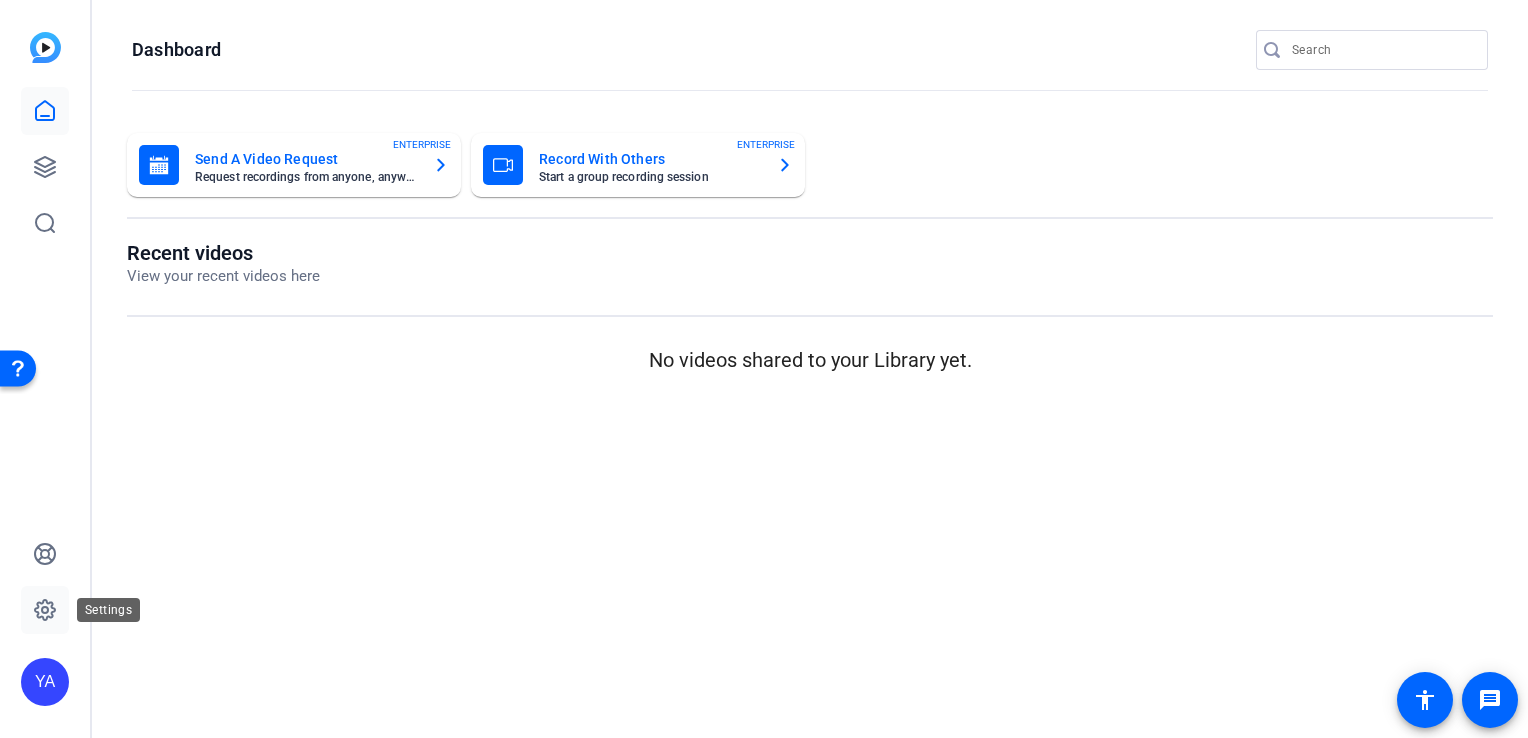 click 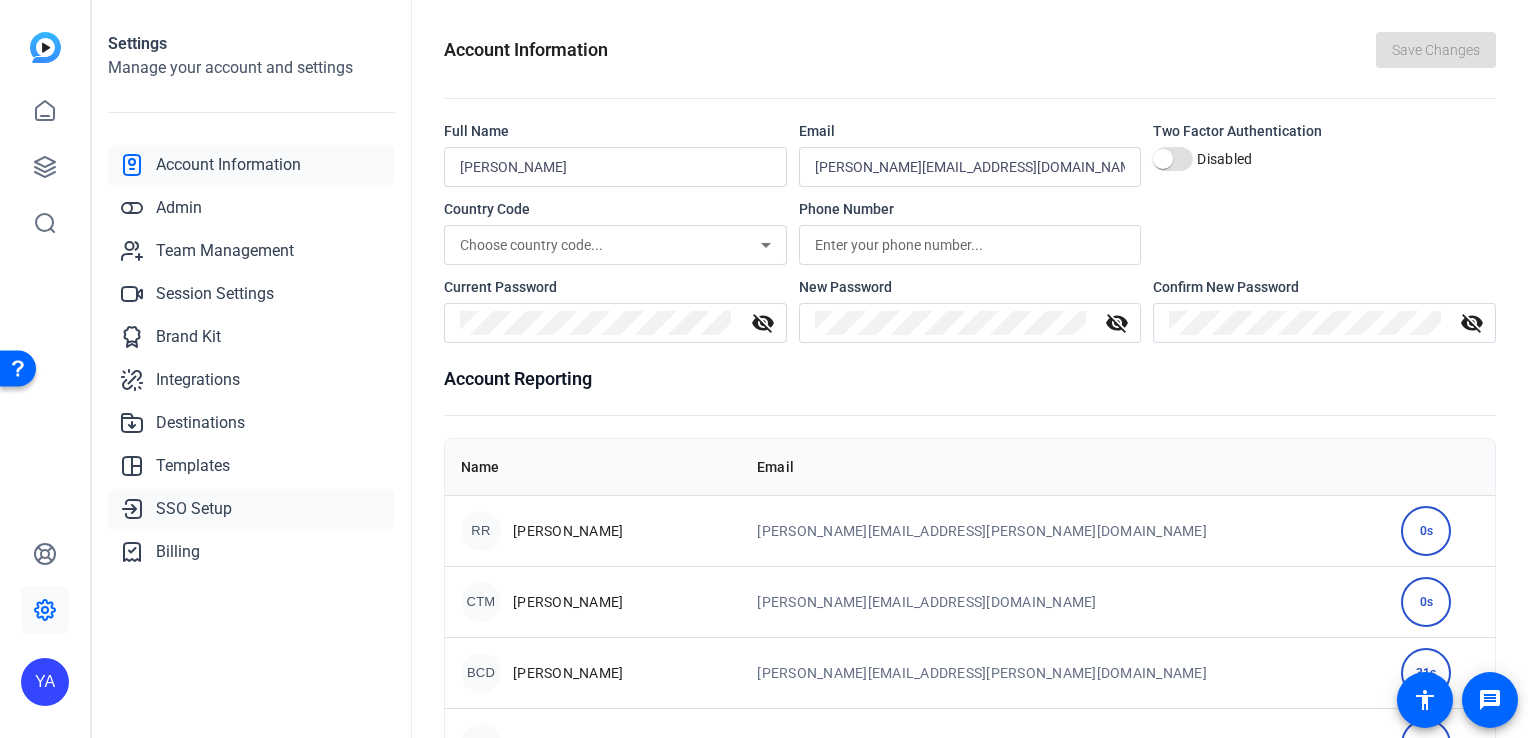 click on "SSO Setup" 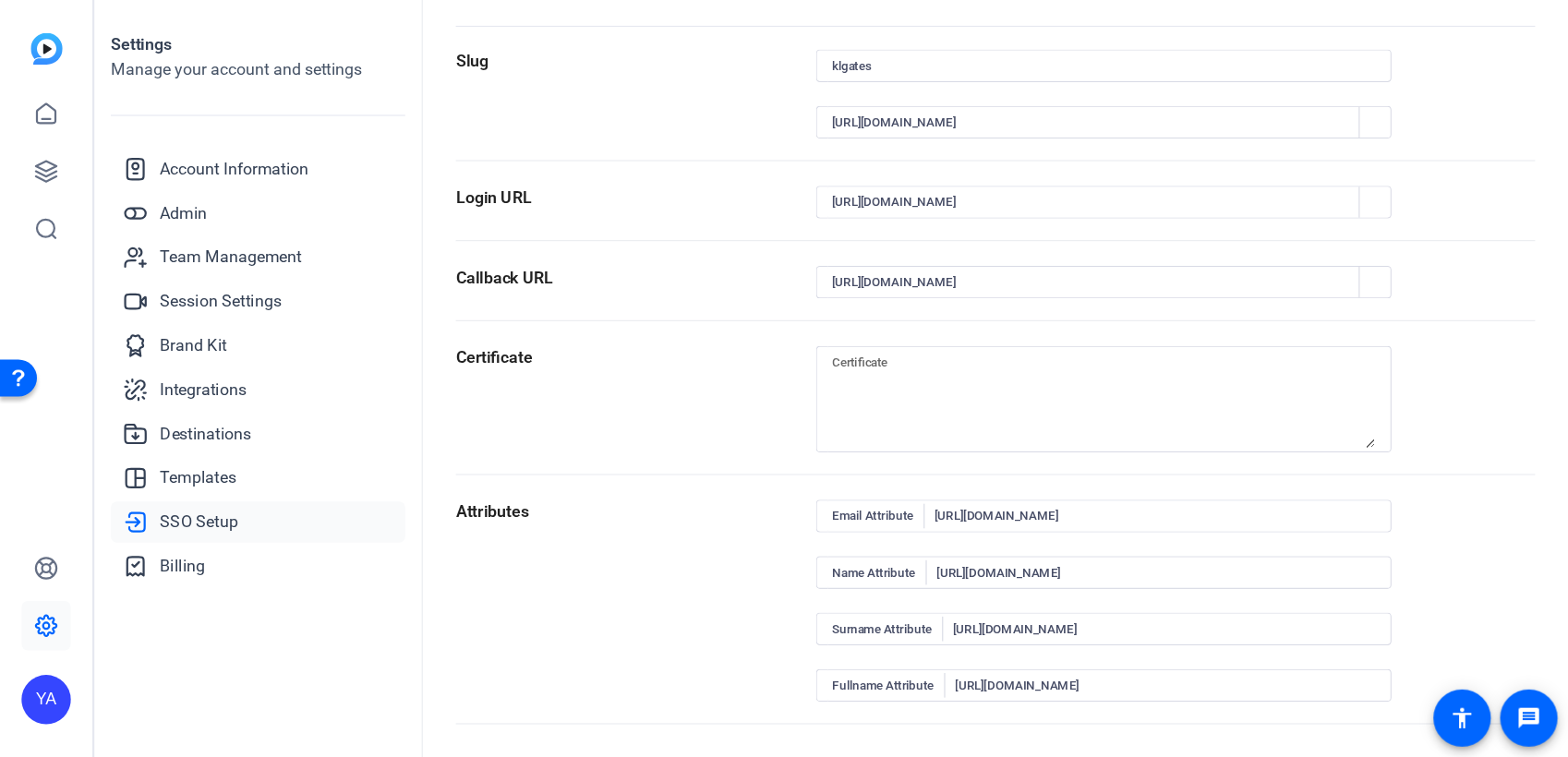 scroll, scrollTop: 0, scrollLeft: 0, axis: both 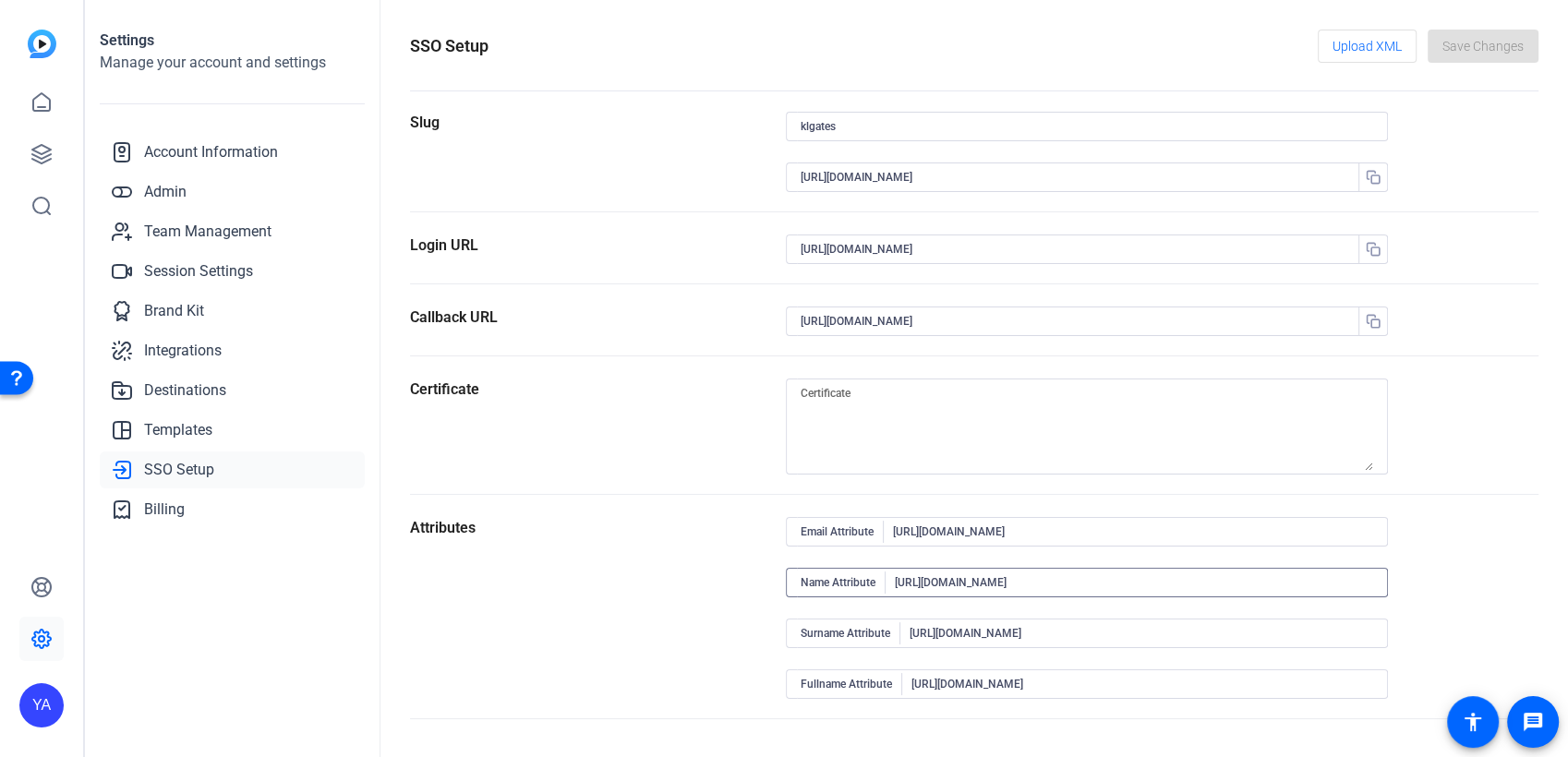 drag, startPoint x: 1183, startPoint y: 583, endPoint x: 1256, endPoint y: 582, distance: 73.006849 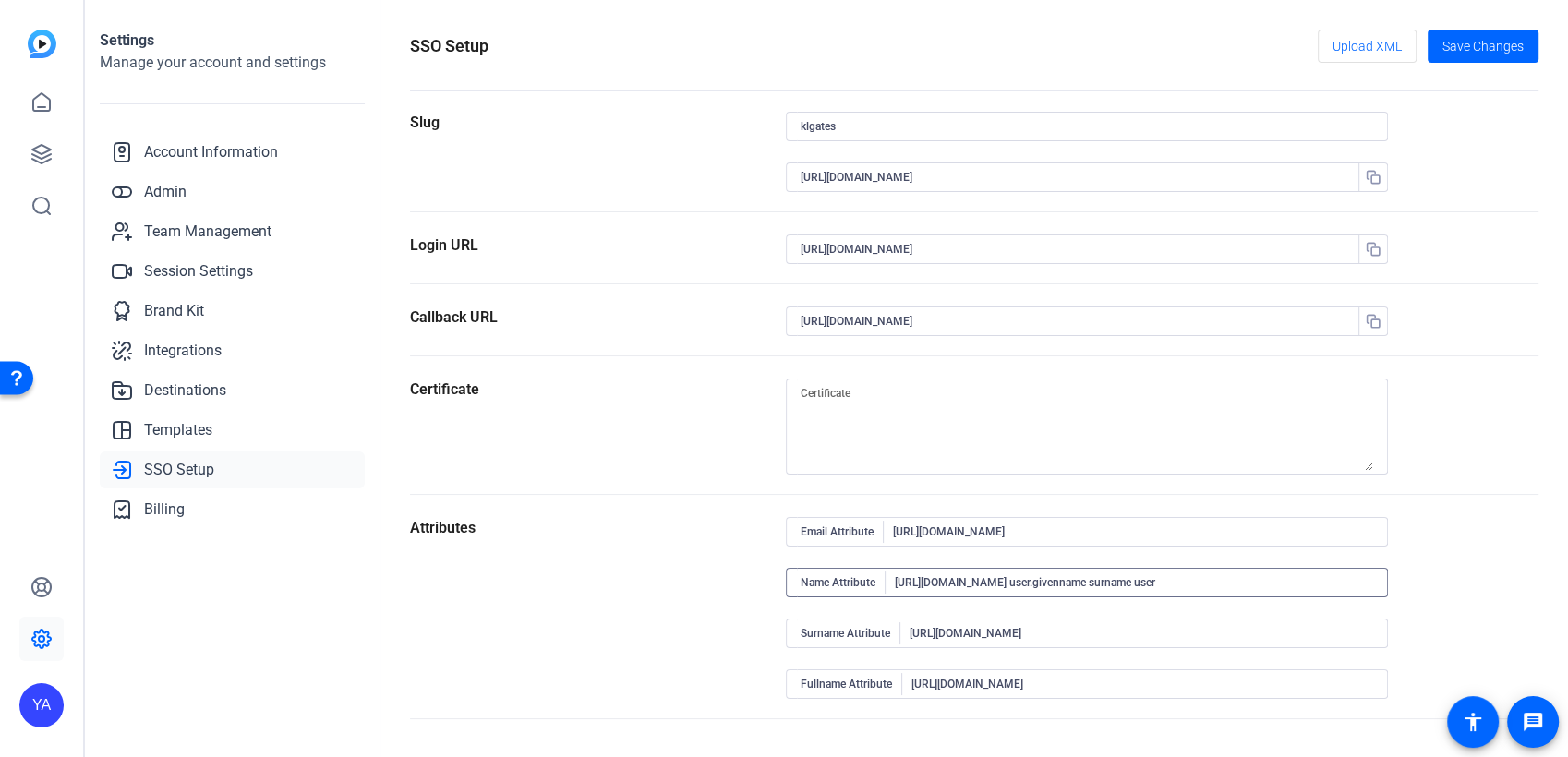 scroll, scrollTop: 0, scrollLeft: 0, axis: both 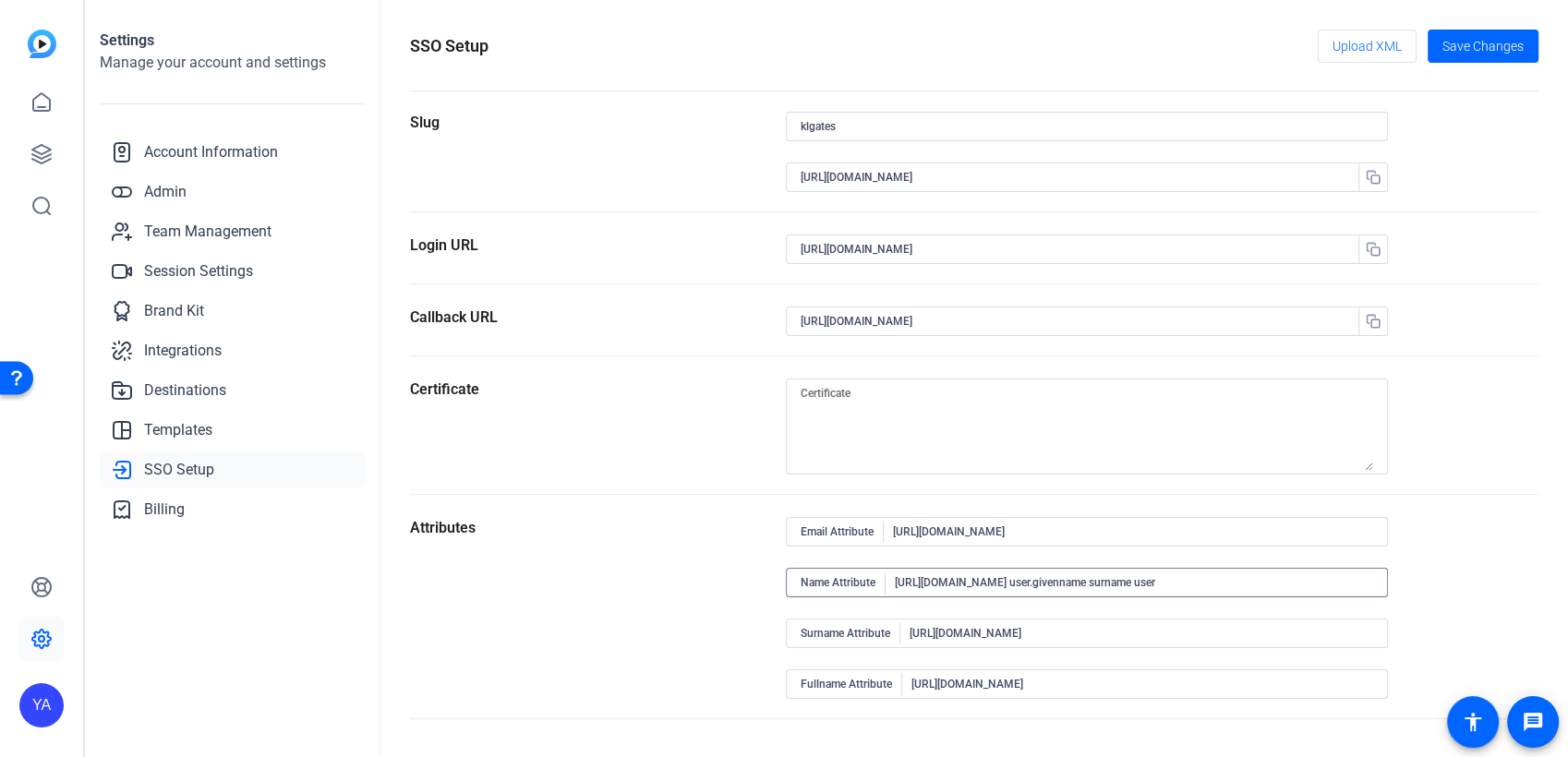 drag, startPoint x: 1260, startPoint y: 583, endPoint x: 1368, endPoint y: 584, distance: 108.00463 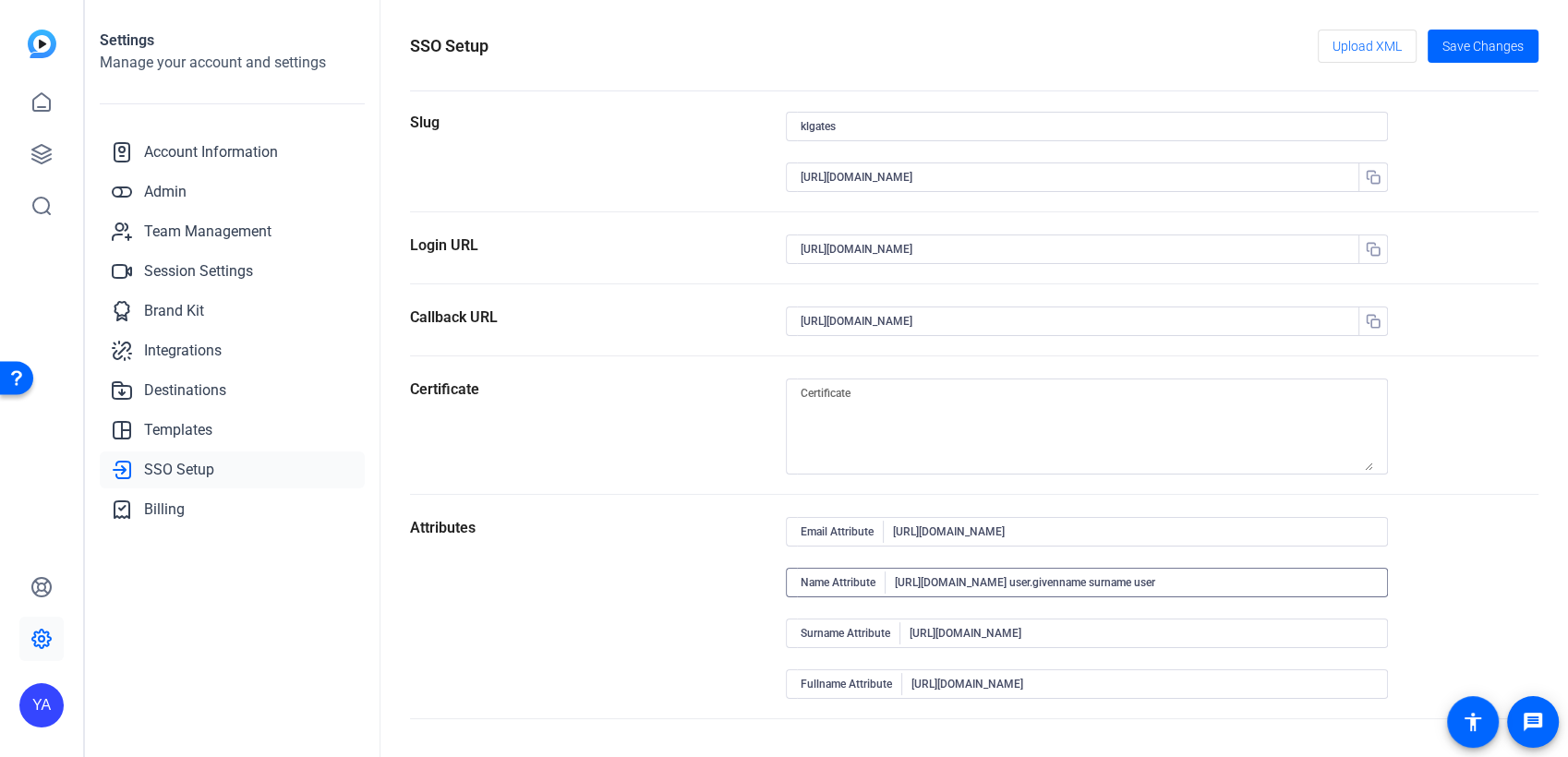click on "[URL][DOMAIN_NAME] user.givenname surname user" at bounding box center [1134, 583] 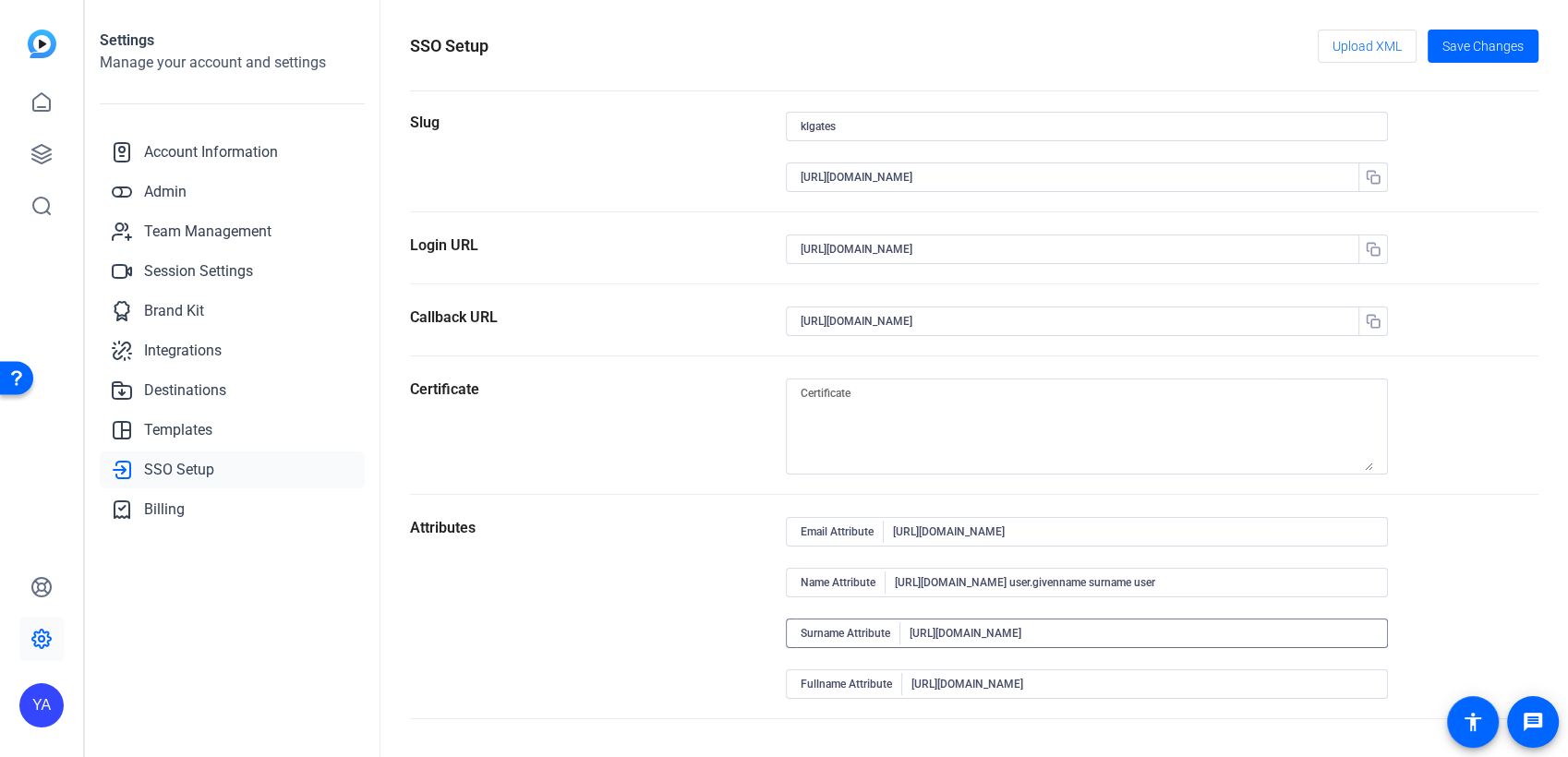 click on "[URL][DOMAIN_NAME] user.givenname surname user" at bounding box center (1134, 583) 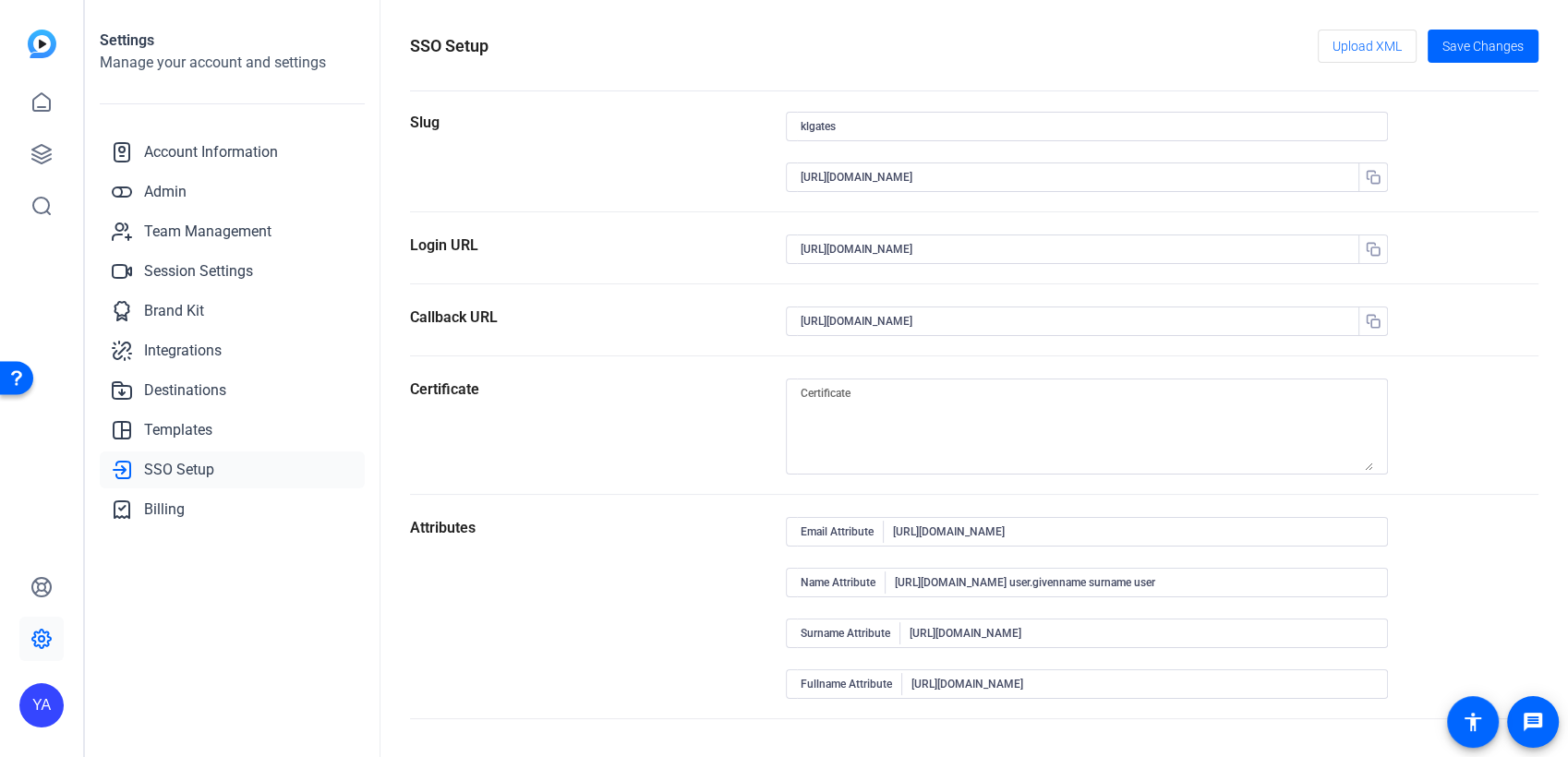 click on "[URL][DOMAIN_NAME]" 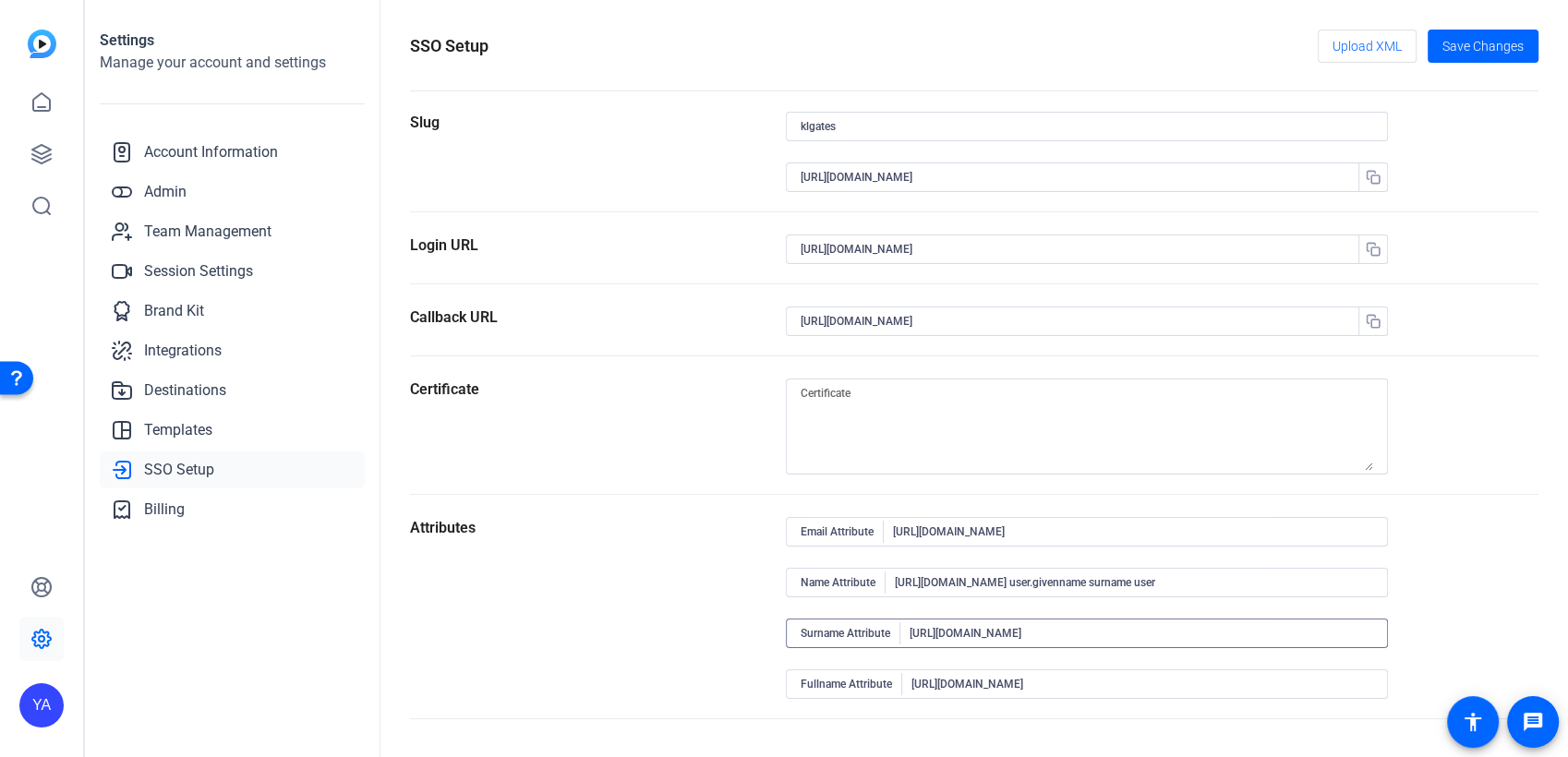 drag, startPoint x: 1194, startPoint y: 631, endPoint x: 1258, endPoint y: 631, distance: 64 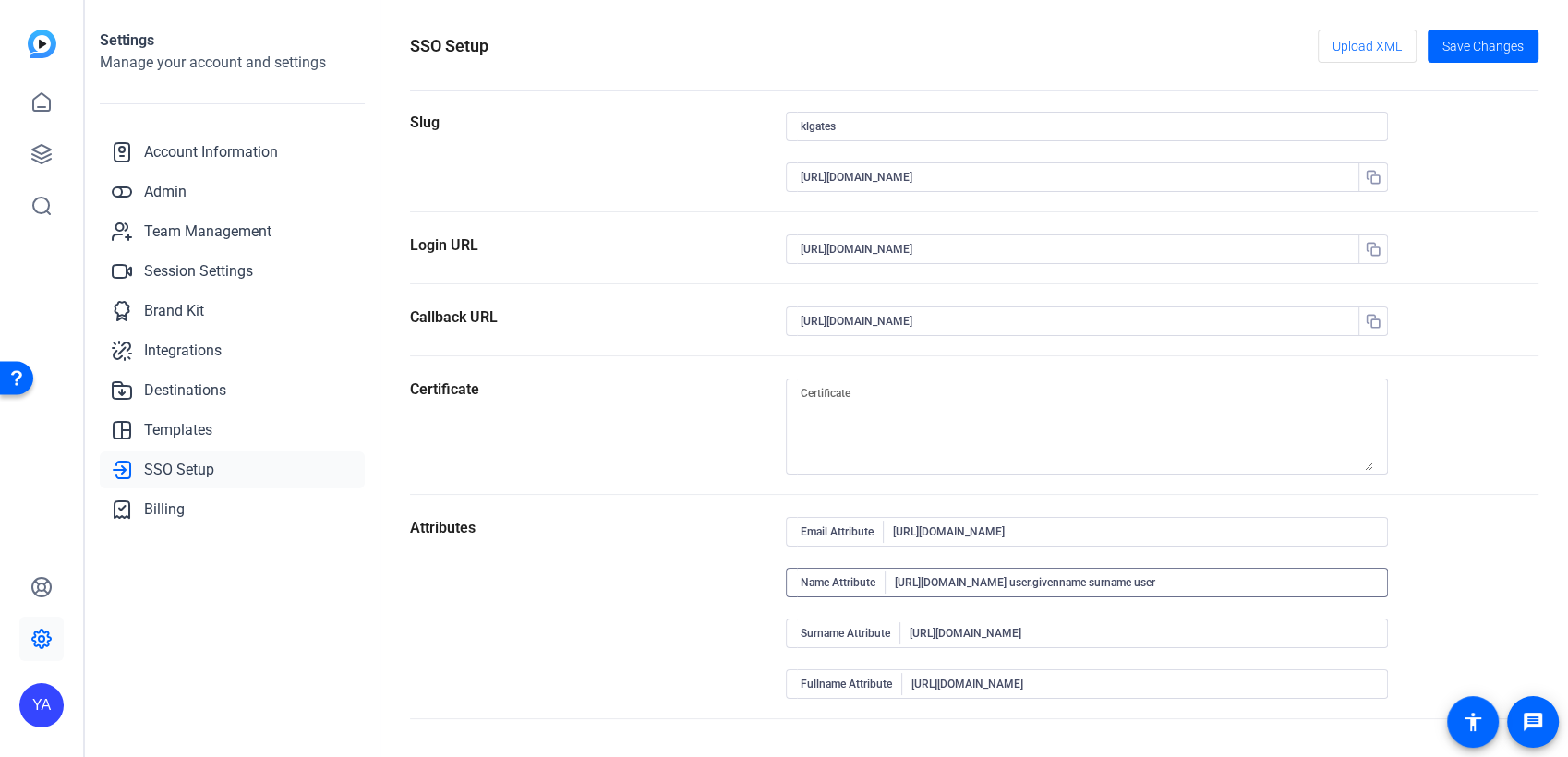 click on "[URL][DOMAIN_NAME] user.givenname surname user" at bounding box center [1134, 583] 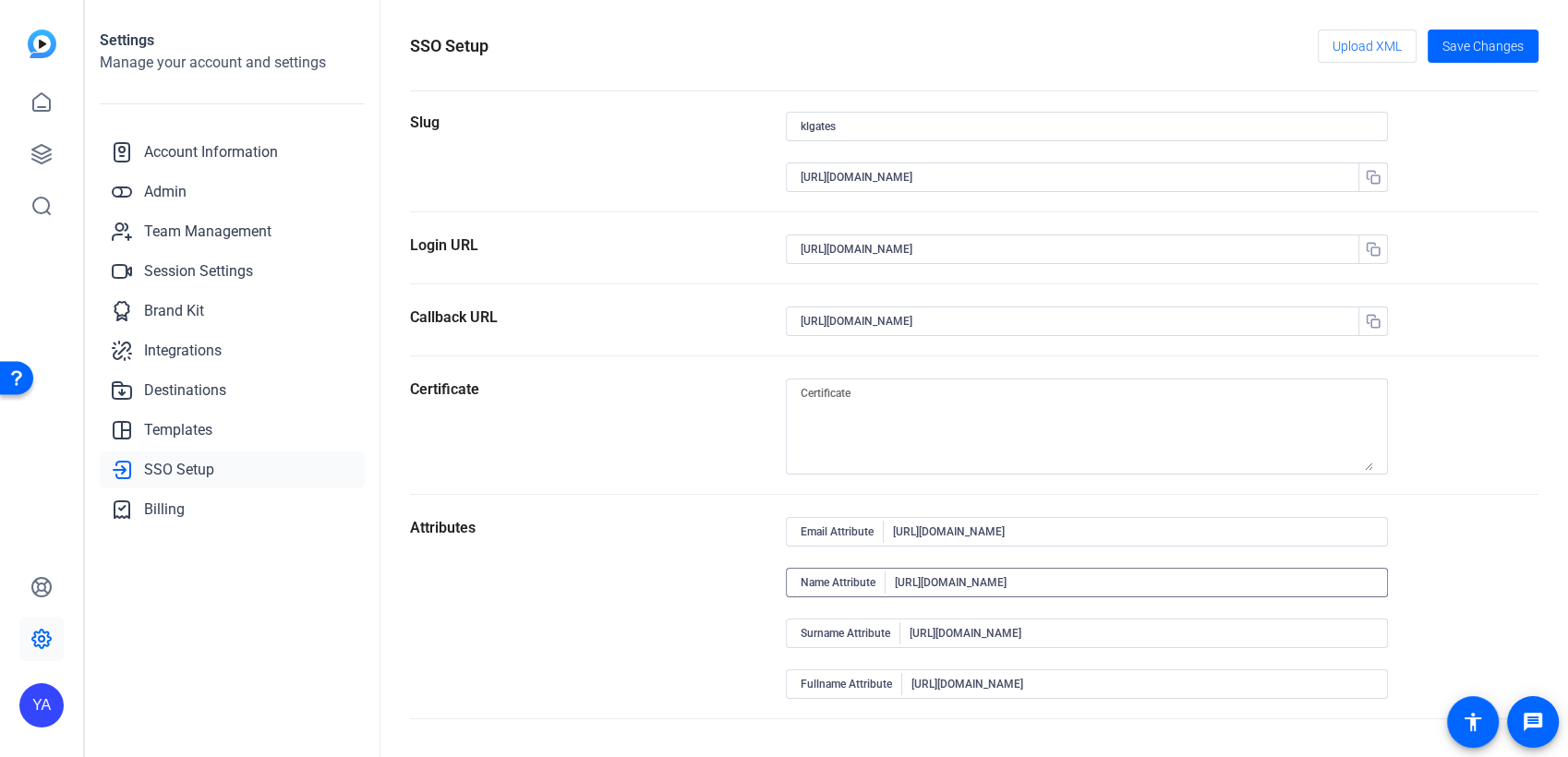 scroll, scrollTop: 0, scrollLeft: 0, axis: both 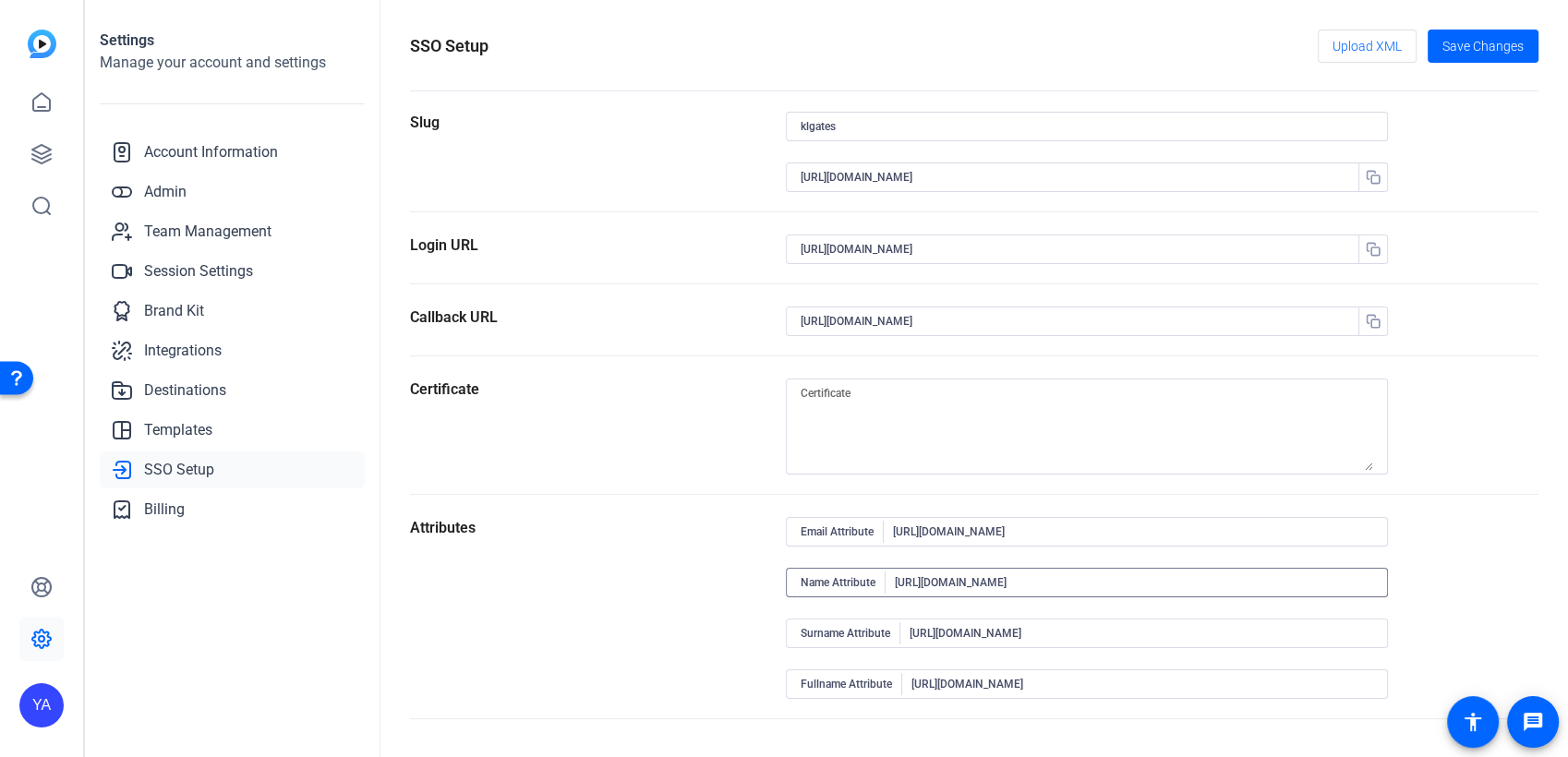 type on "[URL][DOMAIN_NAME]" 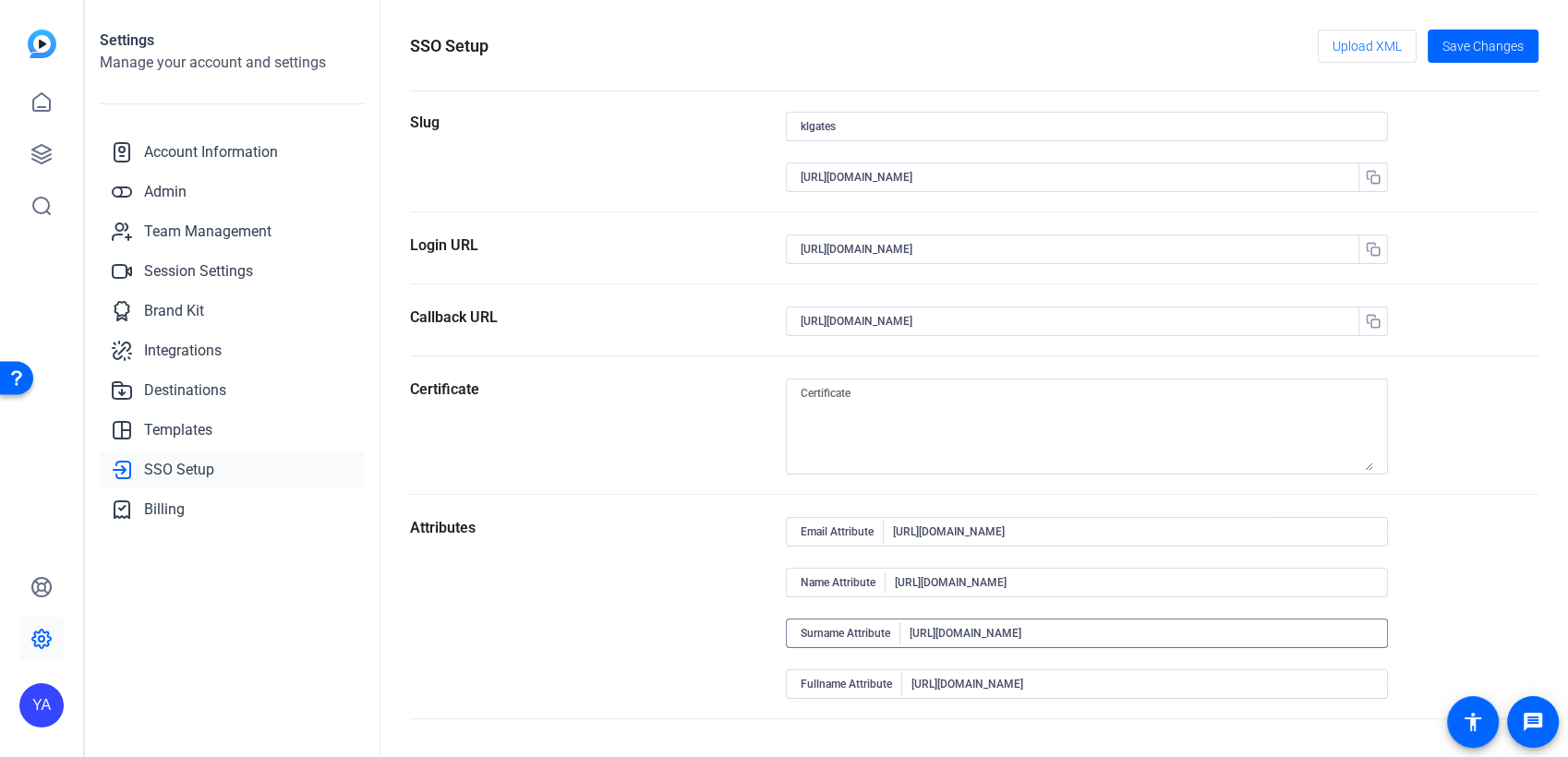 drag, startPoint x: 1200, startPoint y: 632, endPoint x: 1255, endPoint y: 633, distance: 55.00909 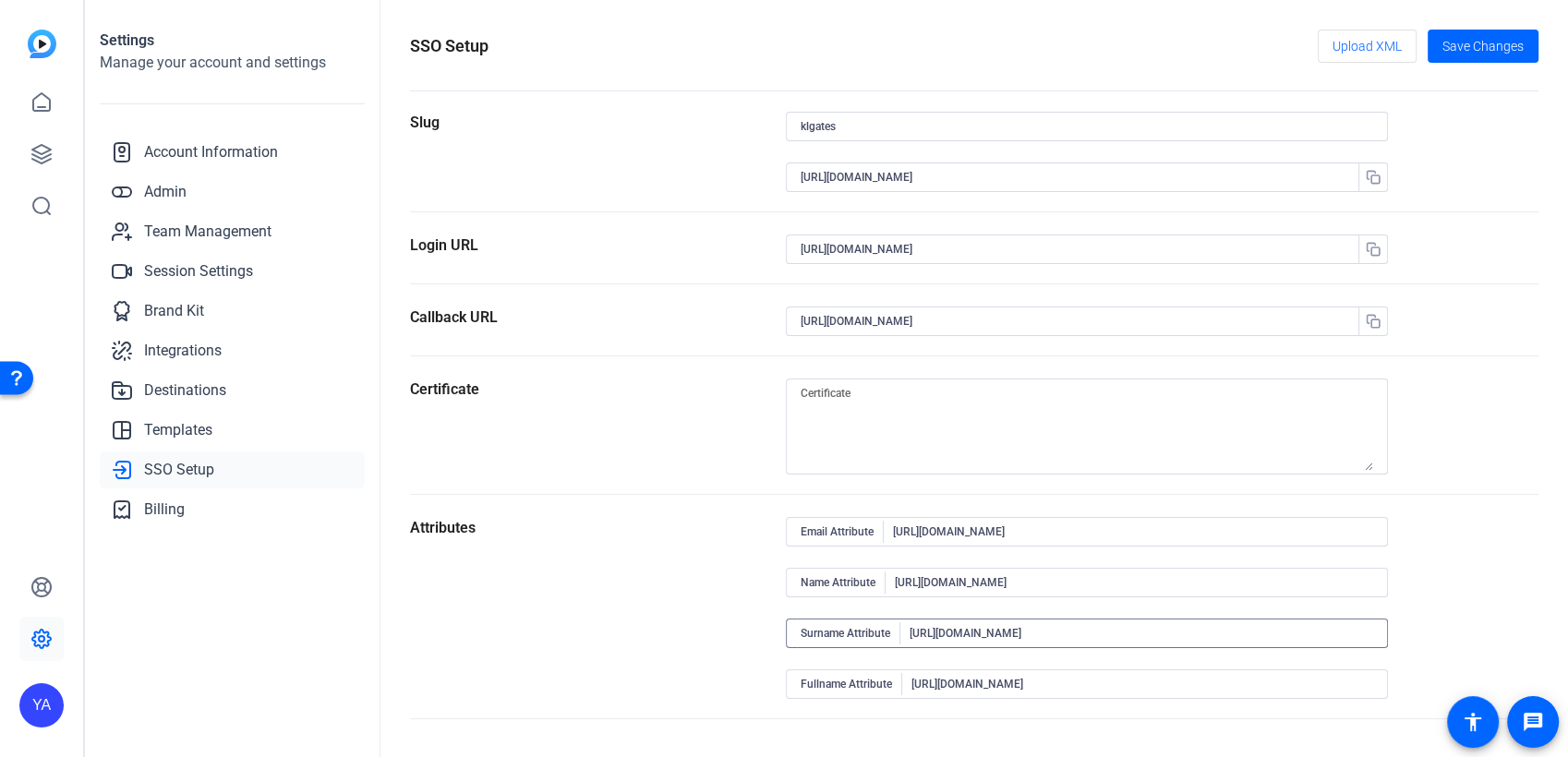 click on "[URL][DOMAIN_NAME]" at bounding box center [1141, 633] 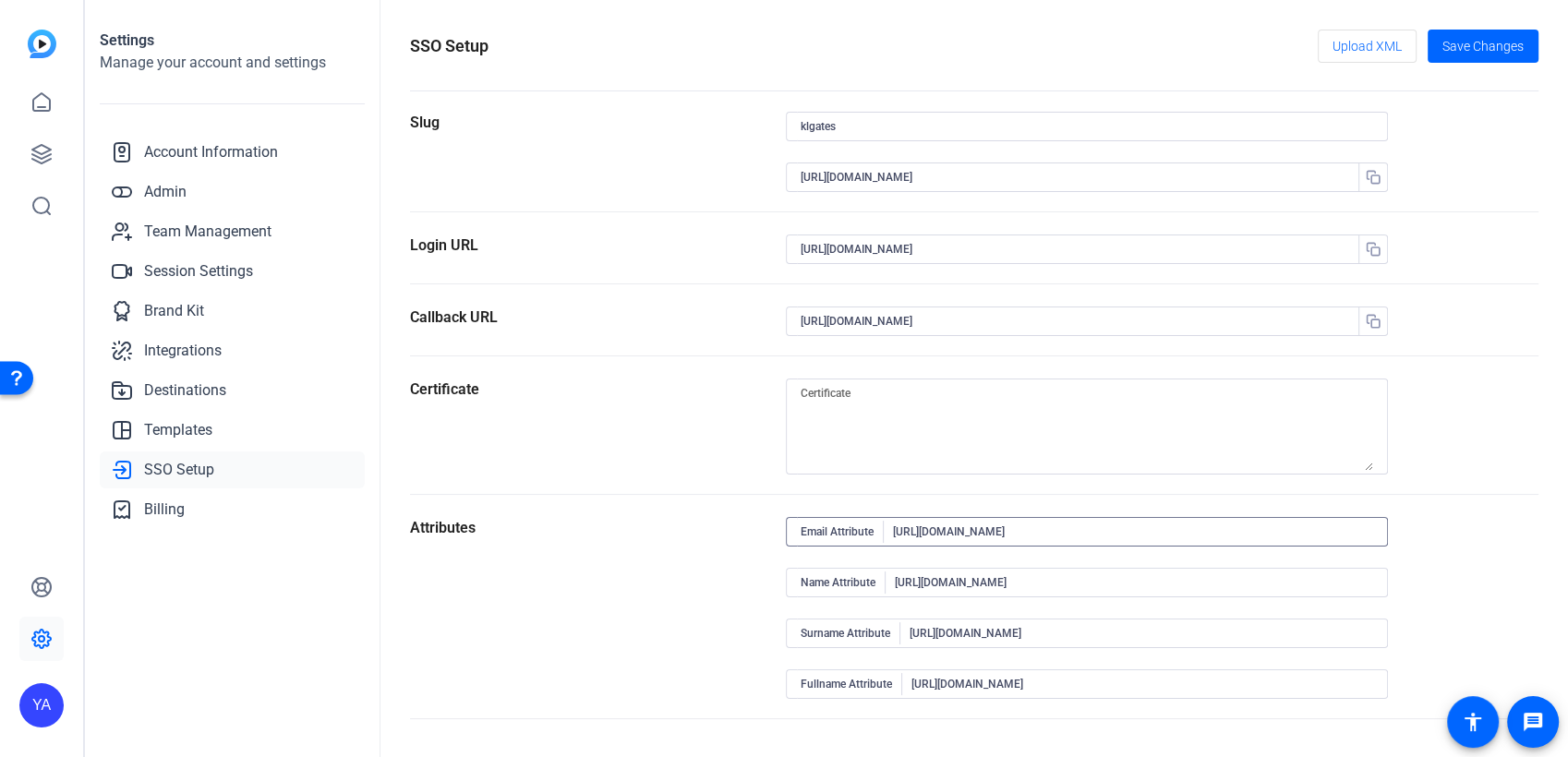 drag, startPoint x: 1182, startPoint y: 529, endPoint x: 1285, endPoint y: 538, distance: 103.39246 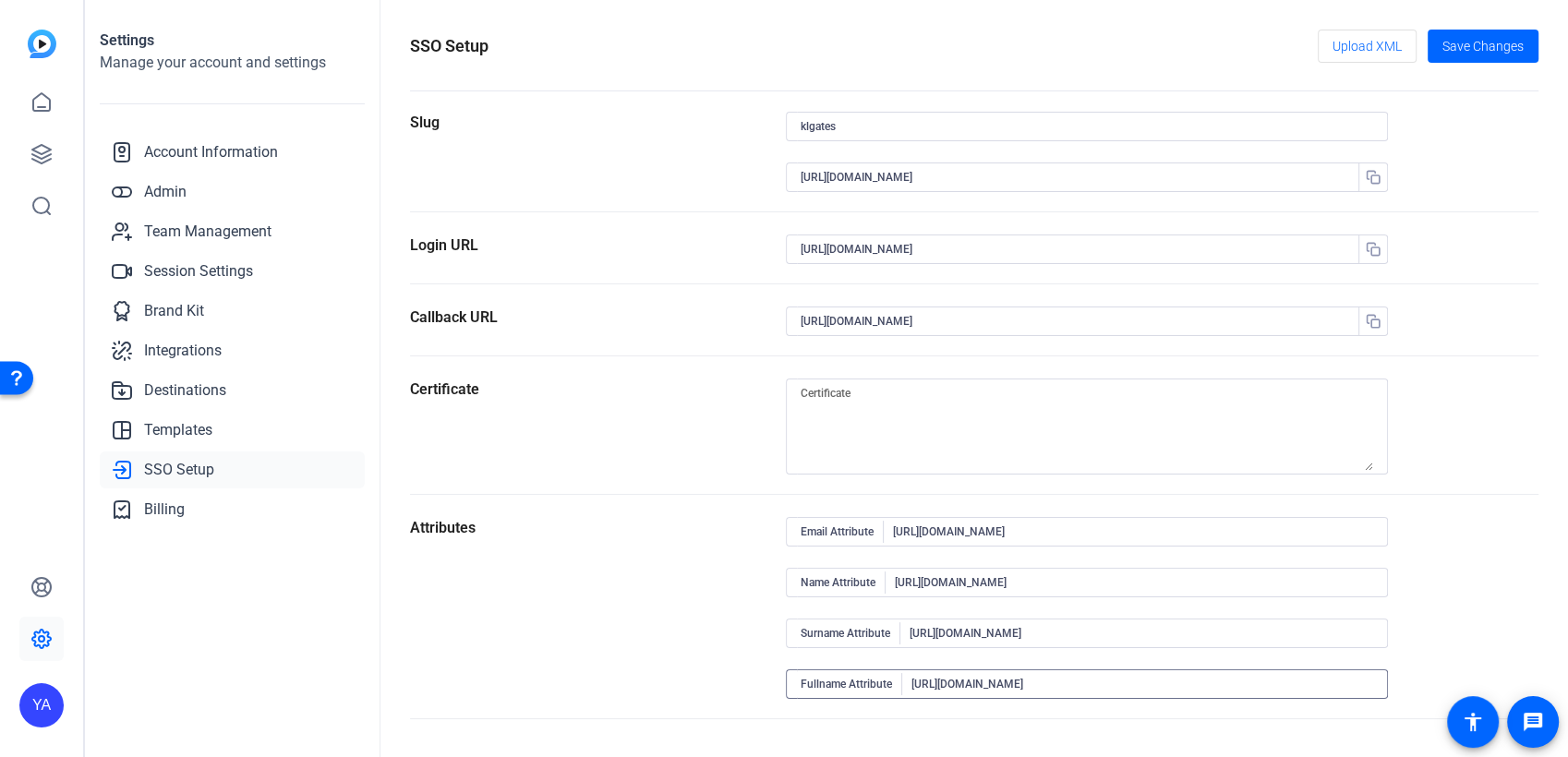 drag, startPoint x: 1149, startPoint y: 678, endPoint x: 1226, endPoint y: 678, distance: 77 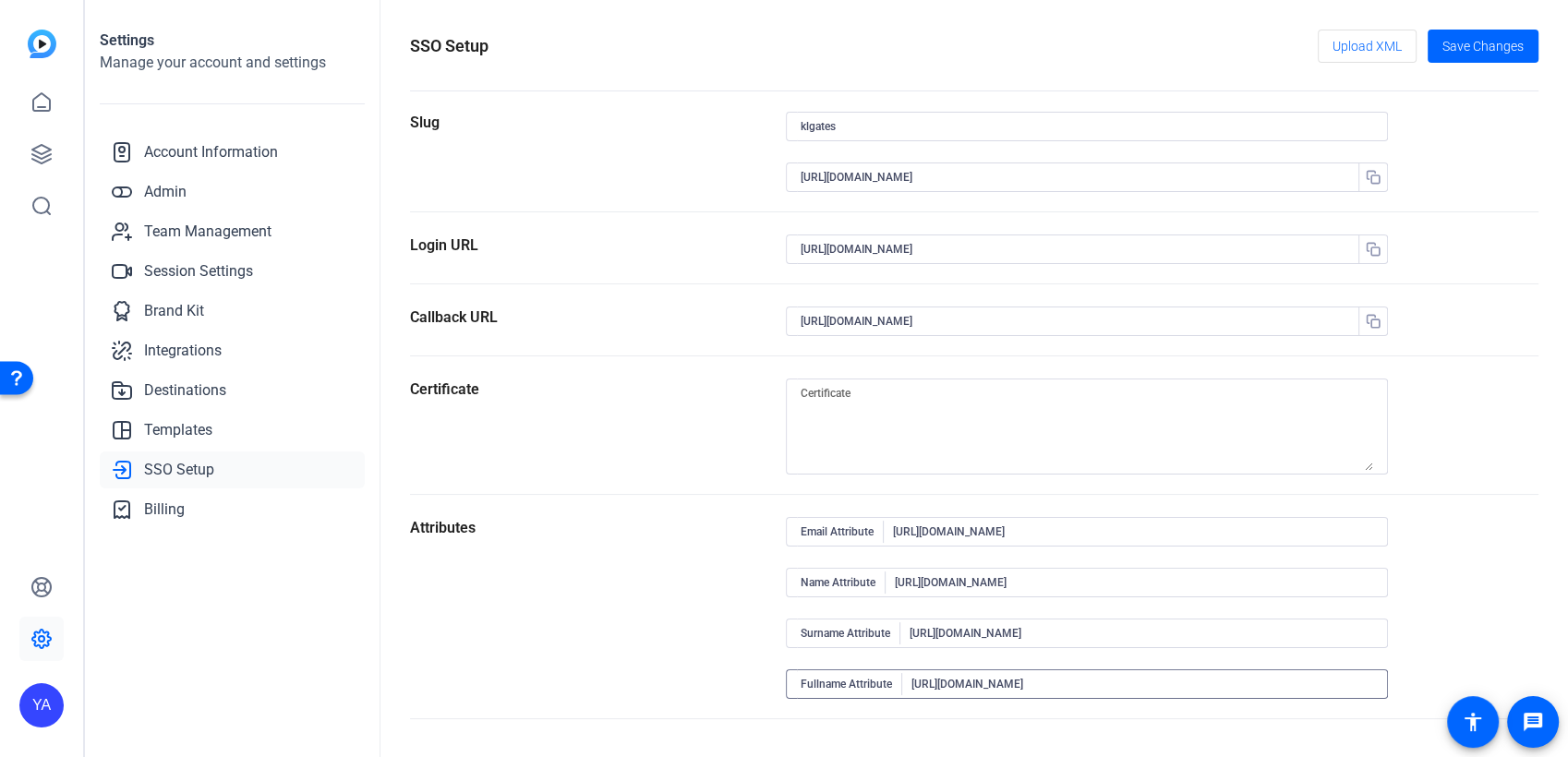 drag, startPoint x: 1142, startPoint y: 685, endPoint x: 1225, endPoint y: 685, distance: 83 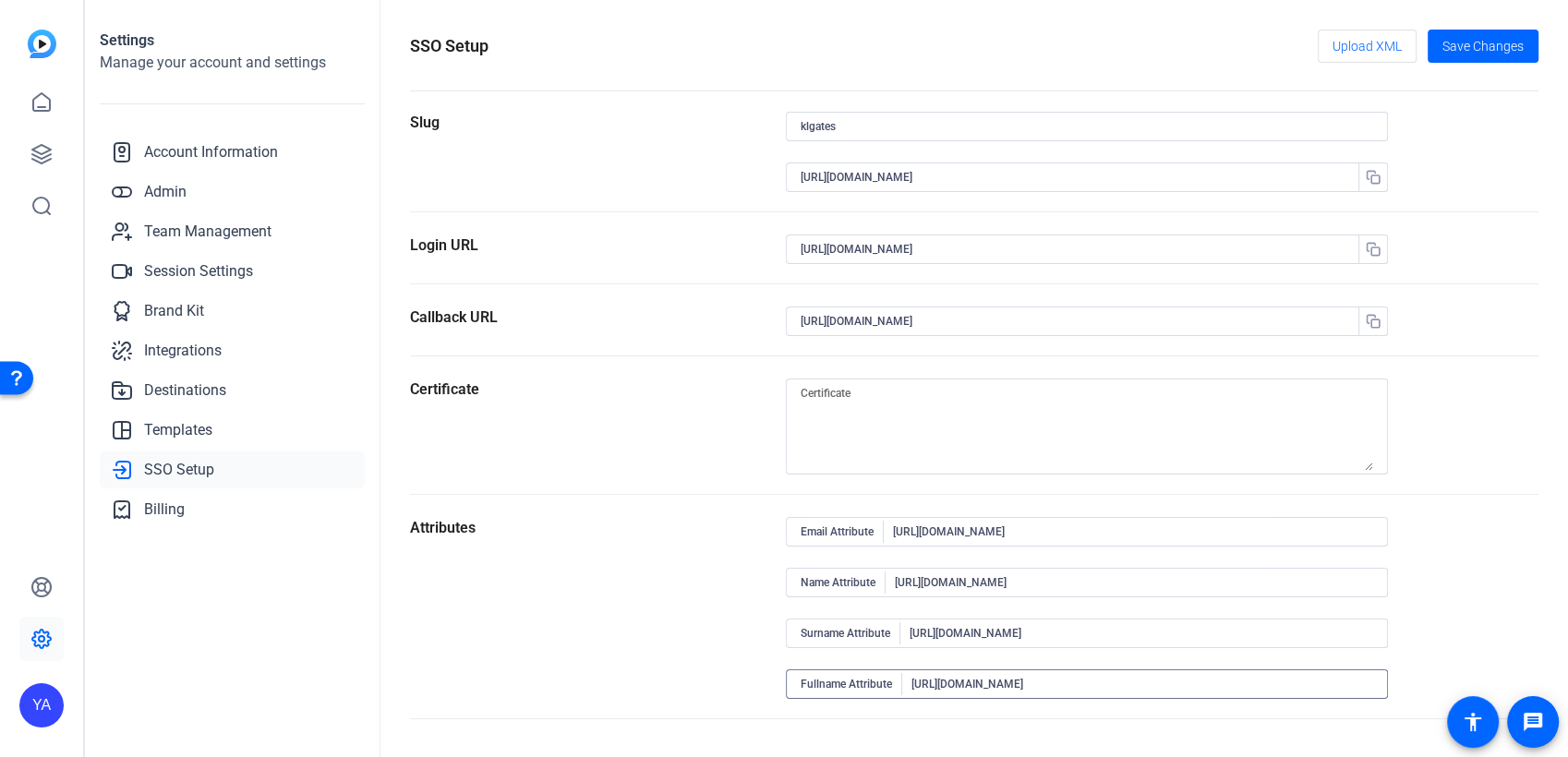 drag, startPoint x: 1142, startPoint y: 687, endPoint x: 1196, endPoint y: 687, distance: 54 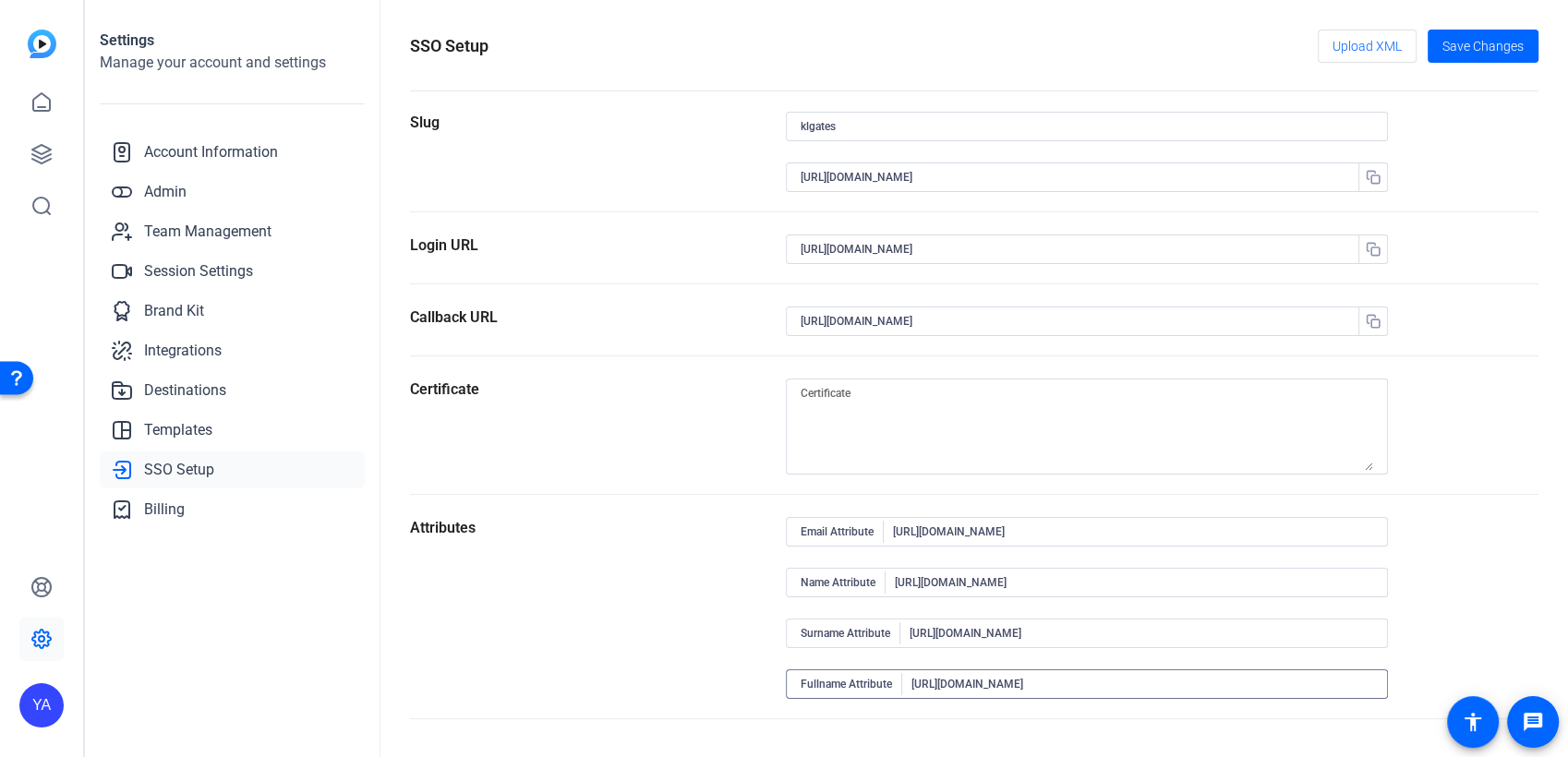 type on "[URL][DOMAIN_NAME]" 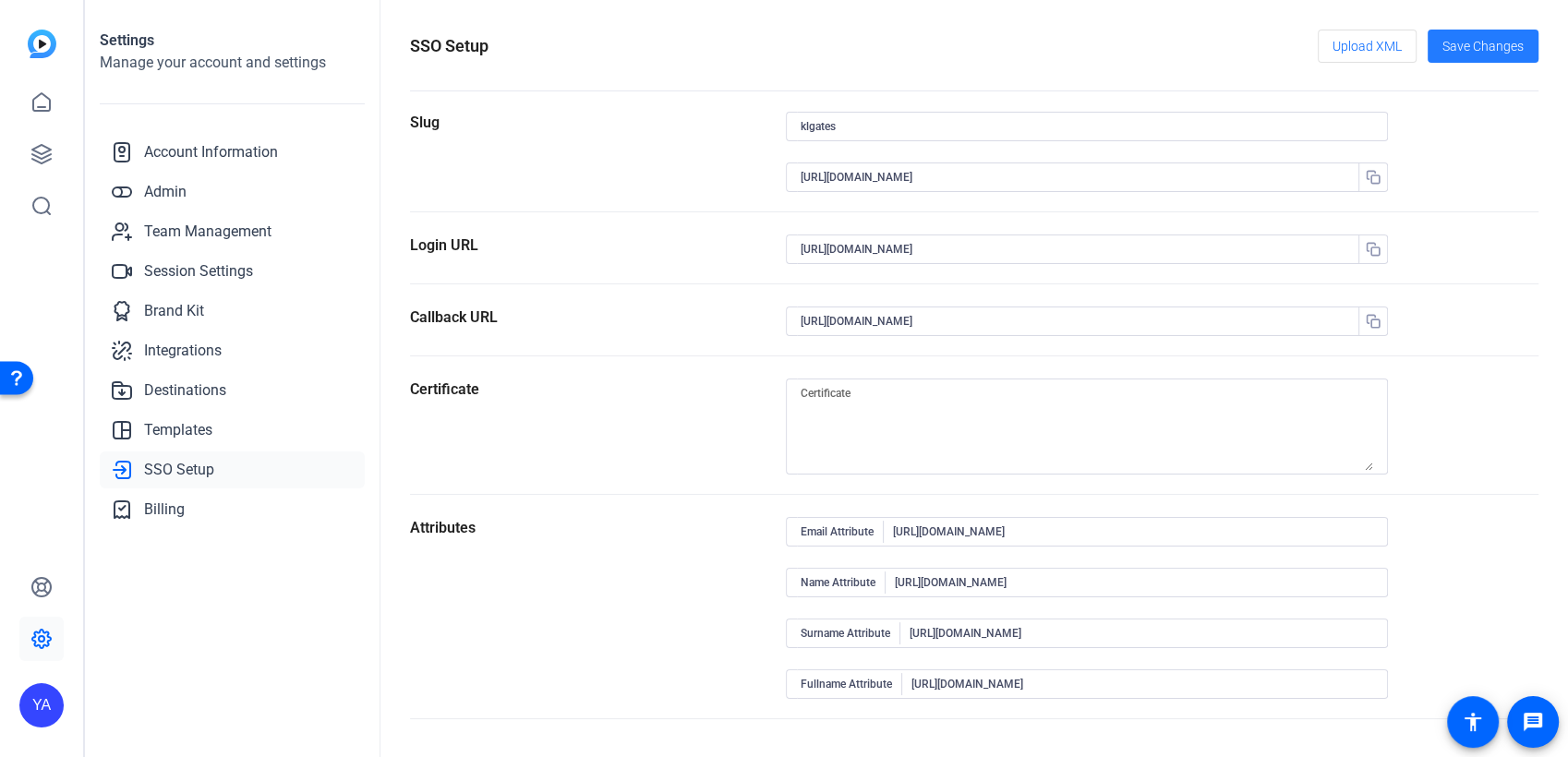 click on "Save Changes" 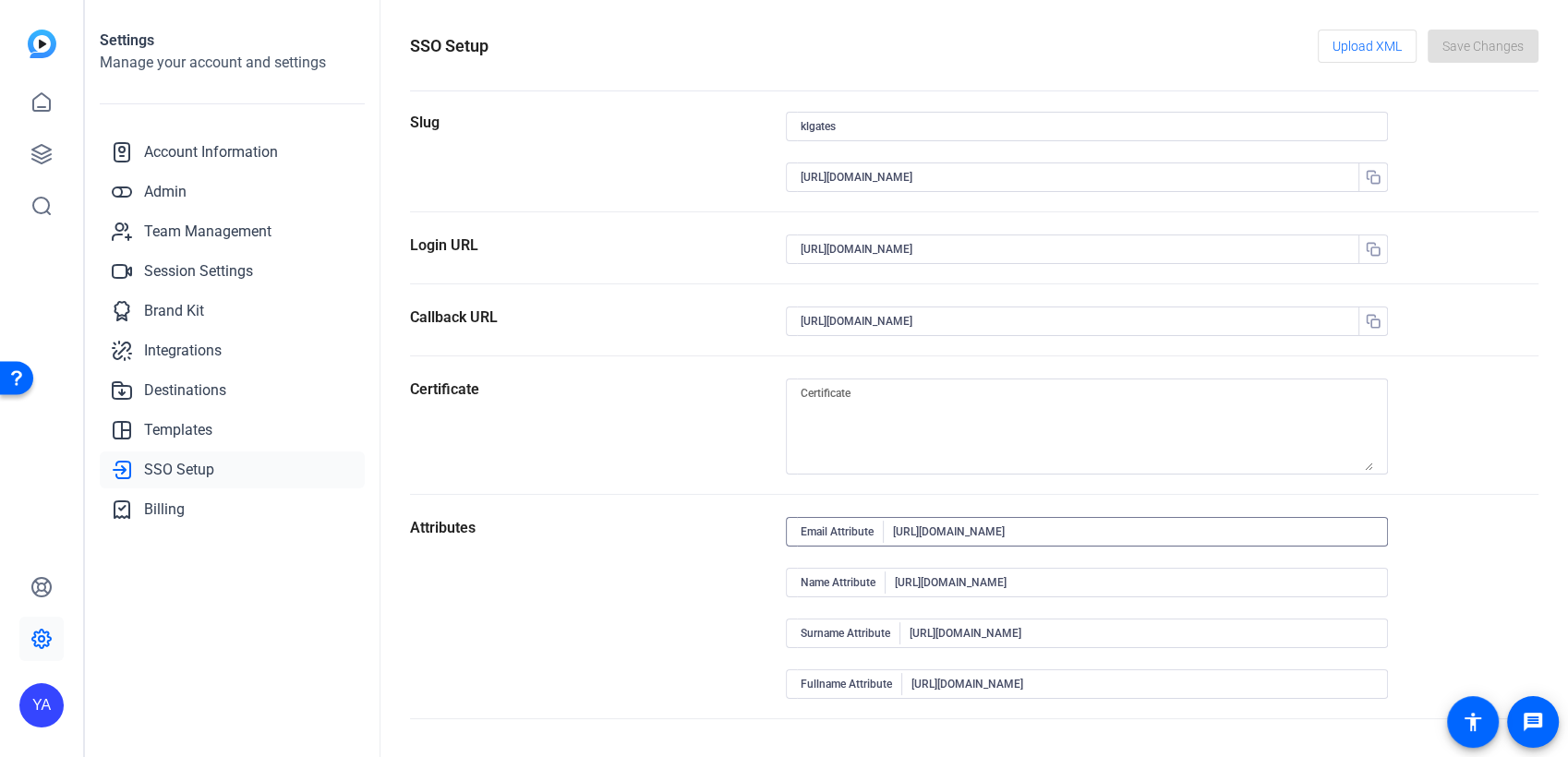 click on "[URL][DOMAIN_NAME]" at bounding box center (1133, 532) 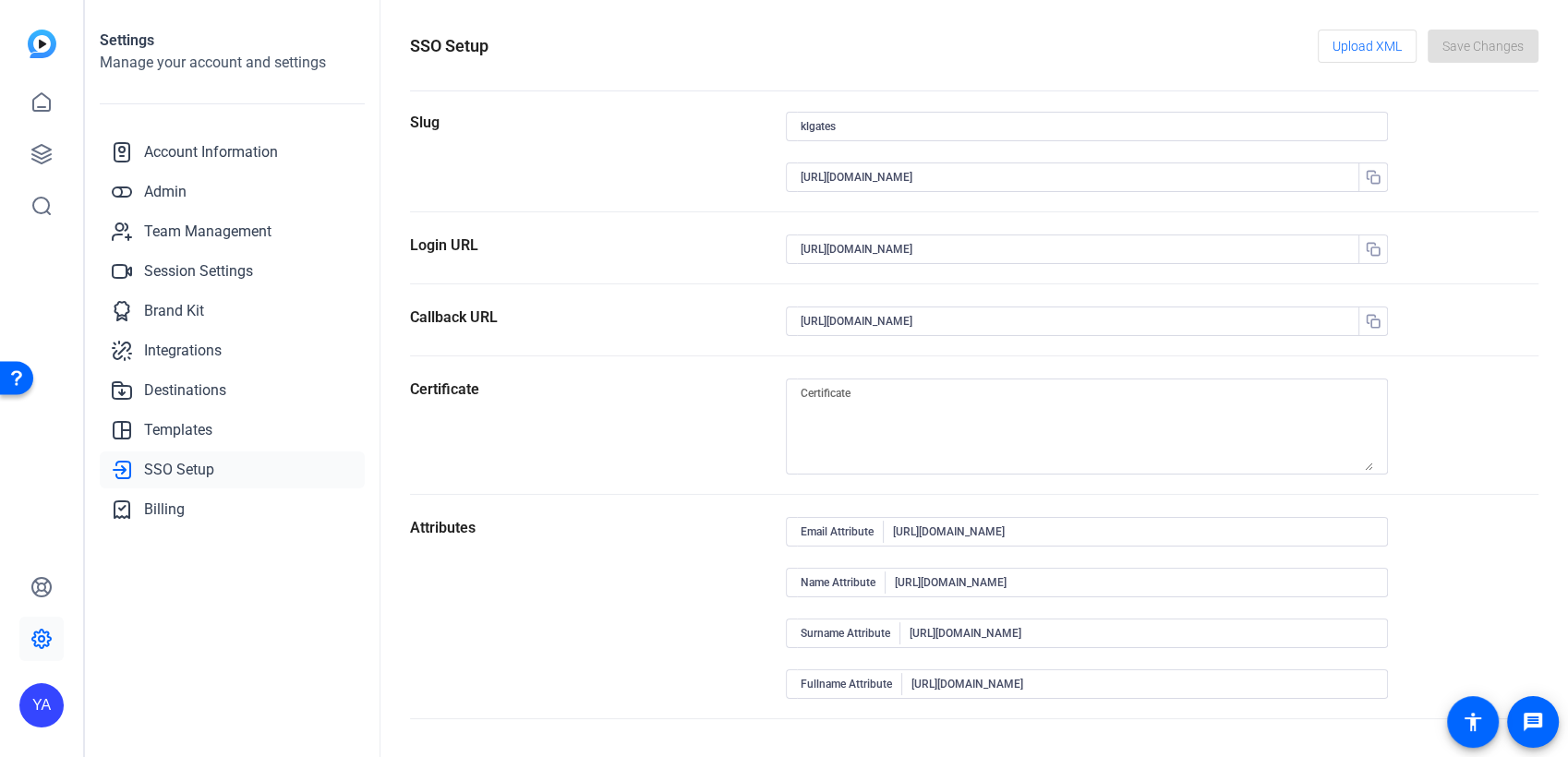 click on "[URL][DOMAIN_NAME]" at bounding box center (1078, 249) 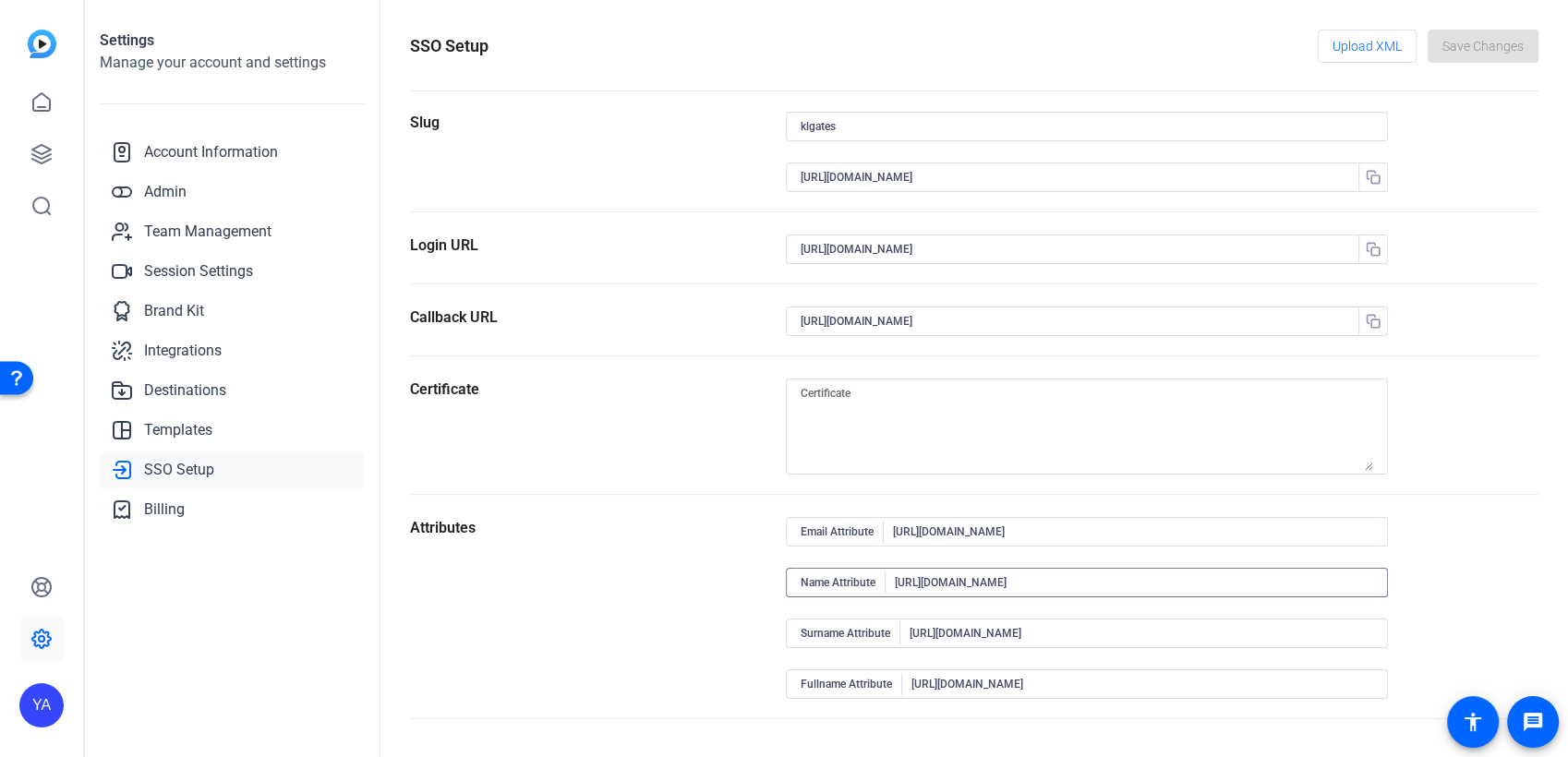 click on "[URL][DOMAIN_NAME]" at bounding box center (1134, 583) 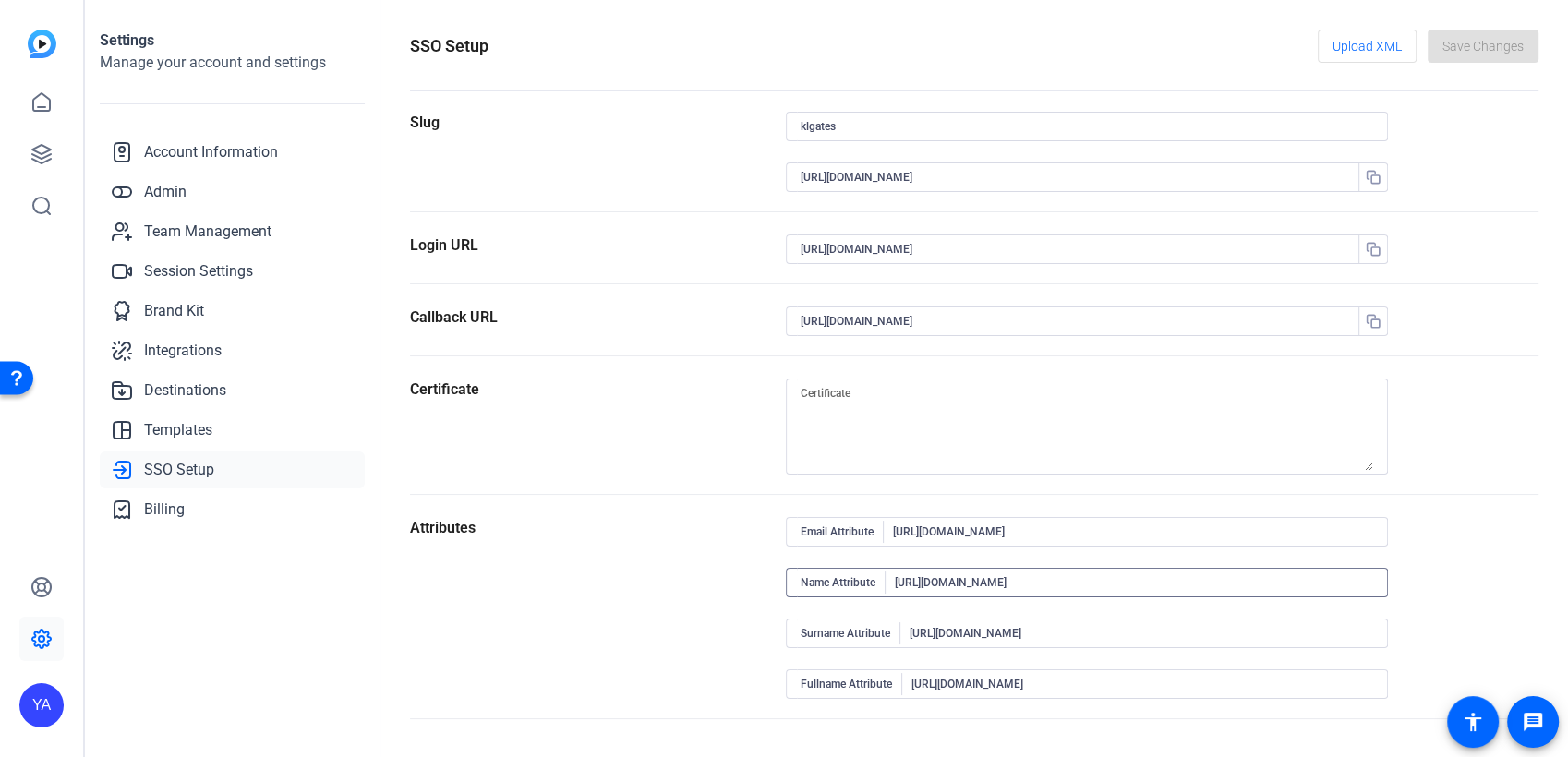 drag, startPoint x: 1206, startPoint y: 580, endPoint x: 1182, endPoint y: 579, distance: 24.020824 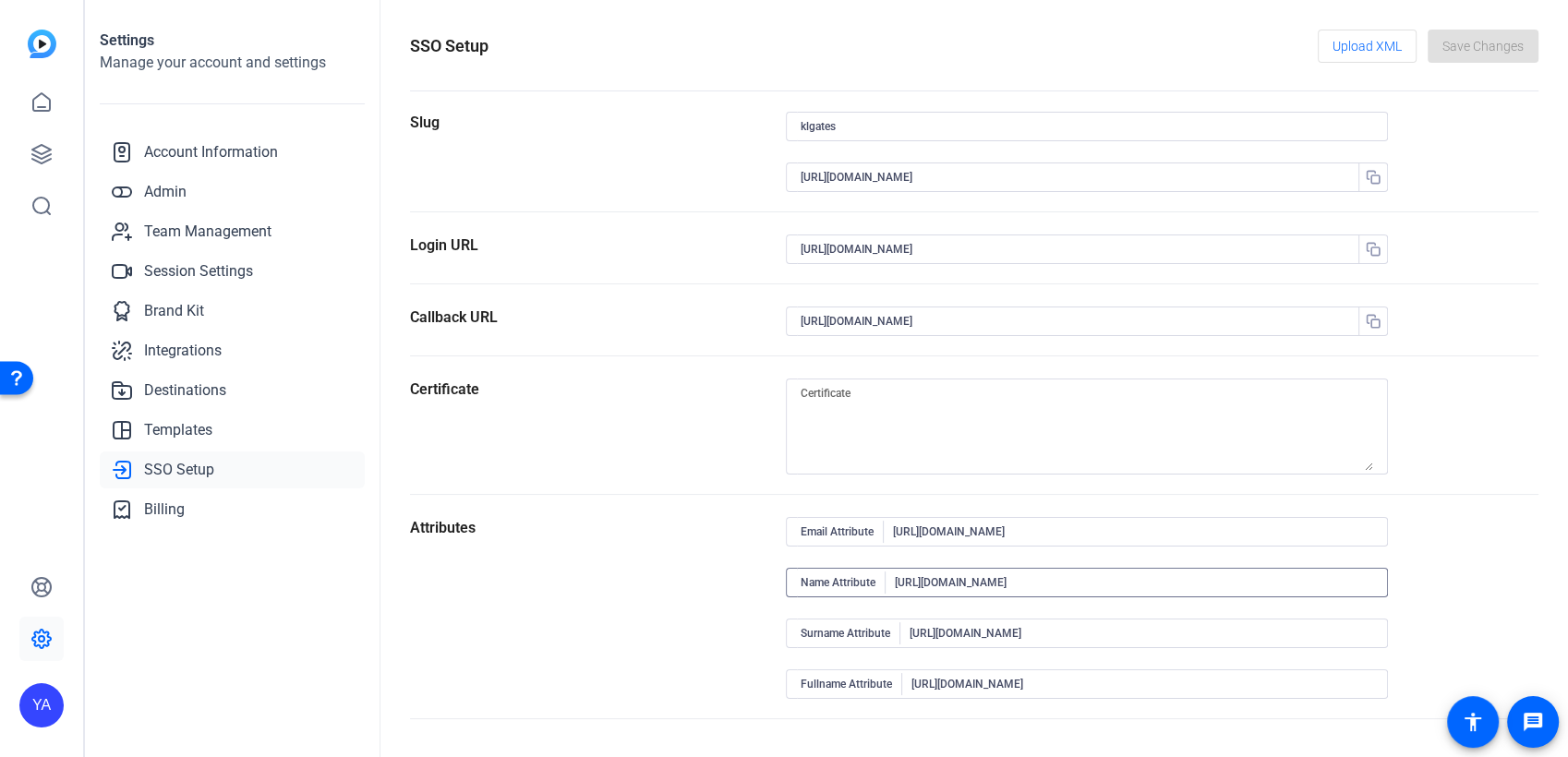 click on "[URL][DOMAIN_NAME]" at bounding box center (1134, 583) 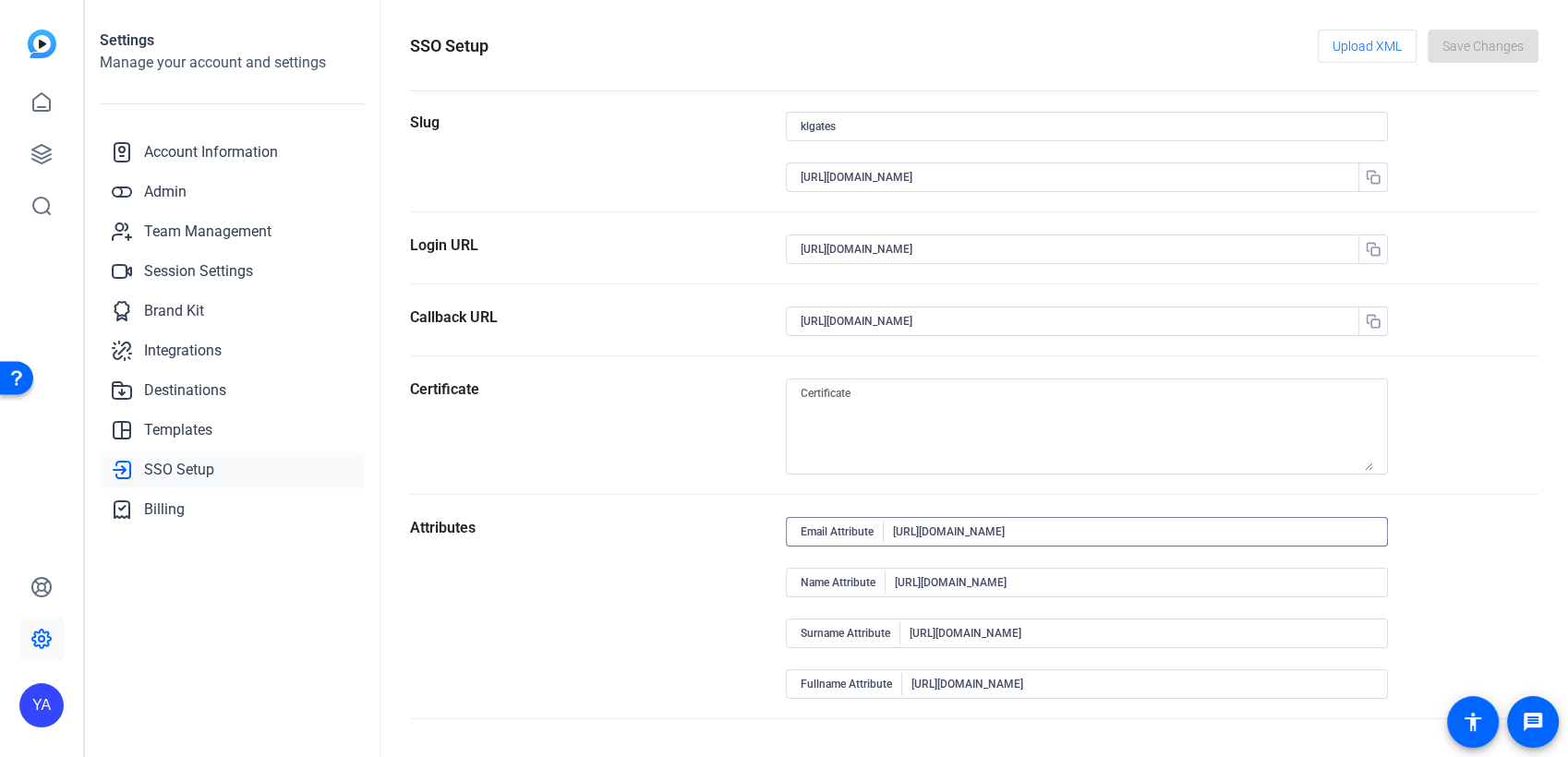 click on "[URL][DOMAIN_NAME]" at bounding box center (1133, 532) 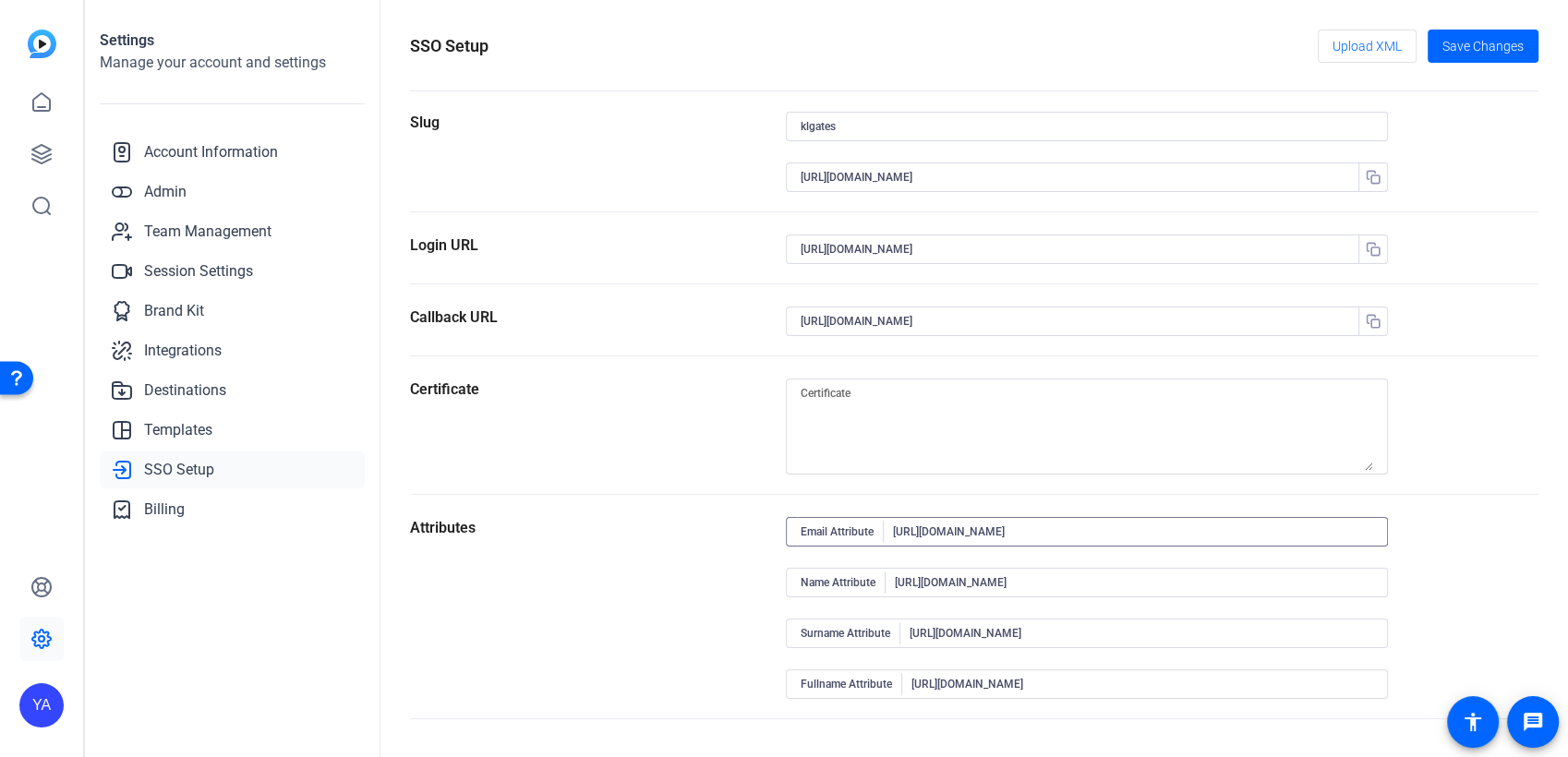 type on "[URL][DOMAIN_NAME]" 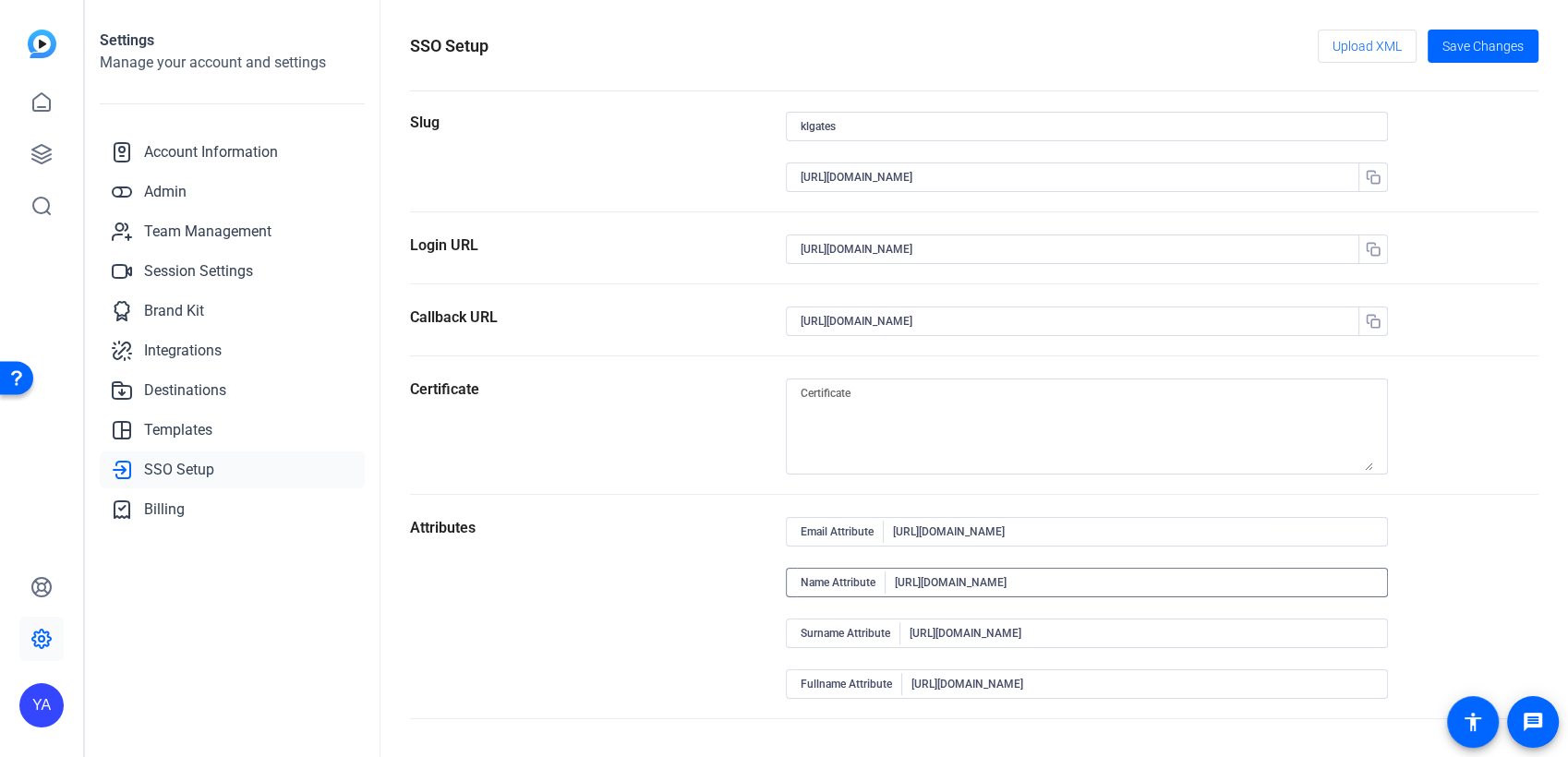 type on "[URL][DOMAIN_NAME]" 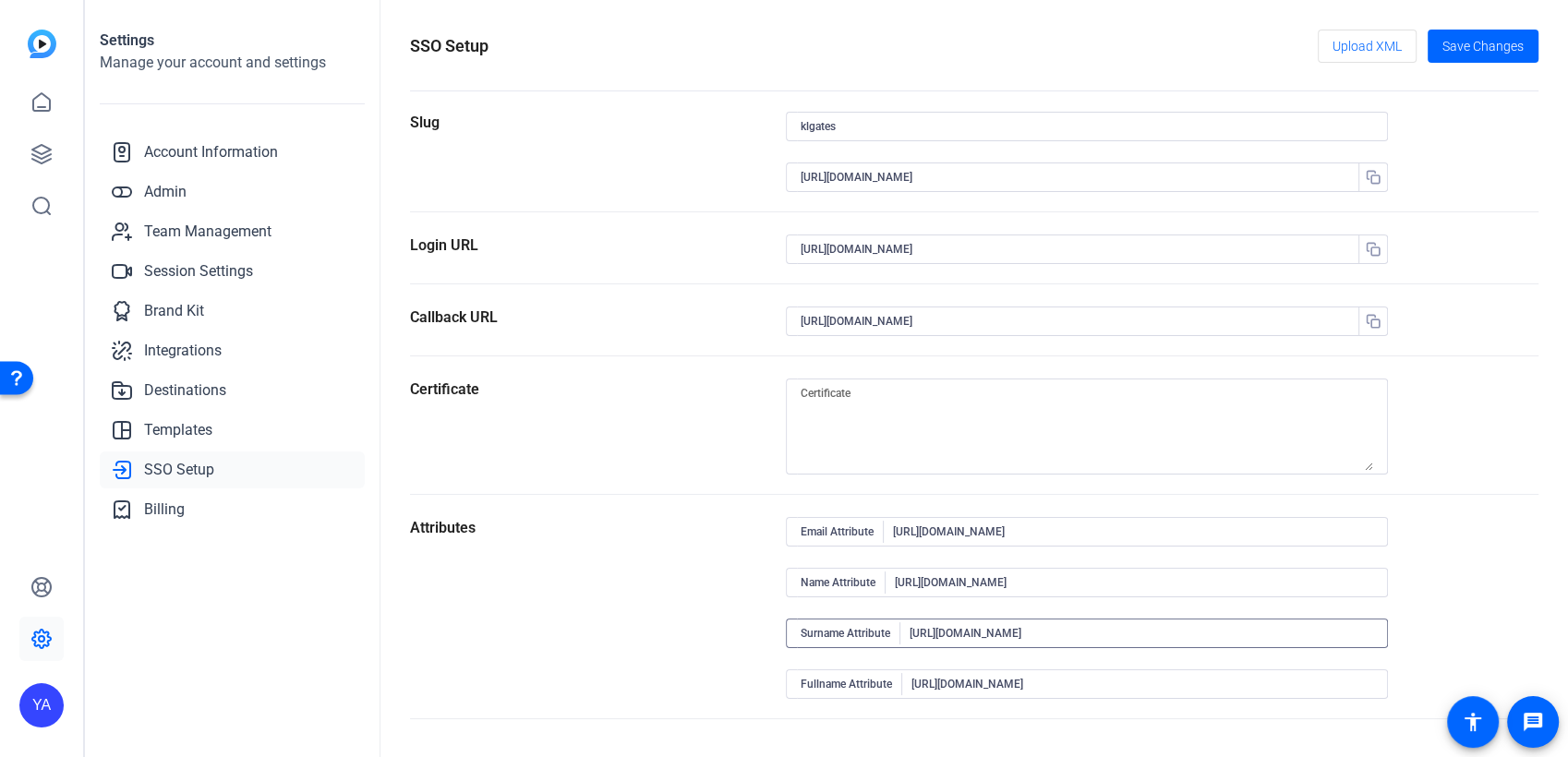 click on "[URL][DOMAIN_NAME]" at bounding box center (1141, 633) 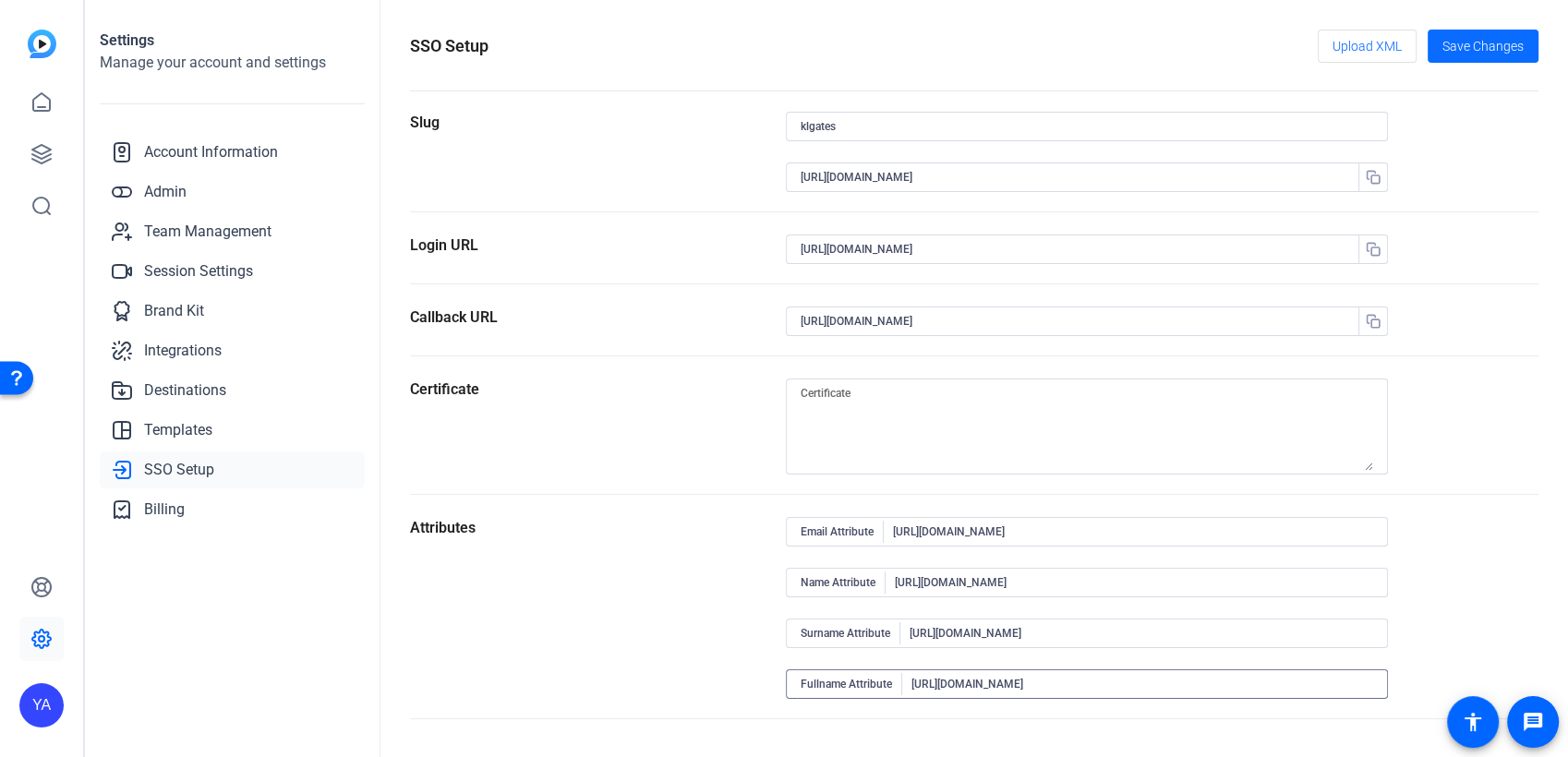 type on "[URL][DOMAIN_NAME]" 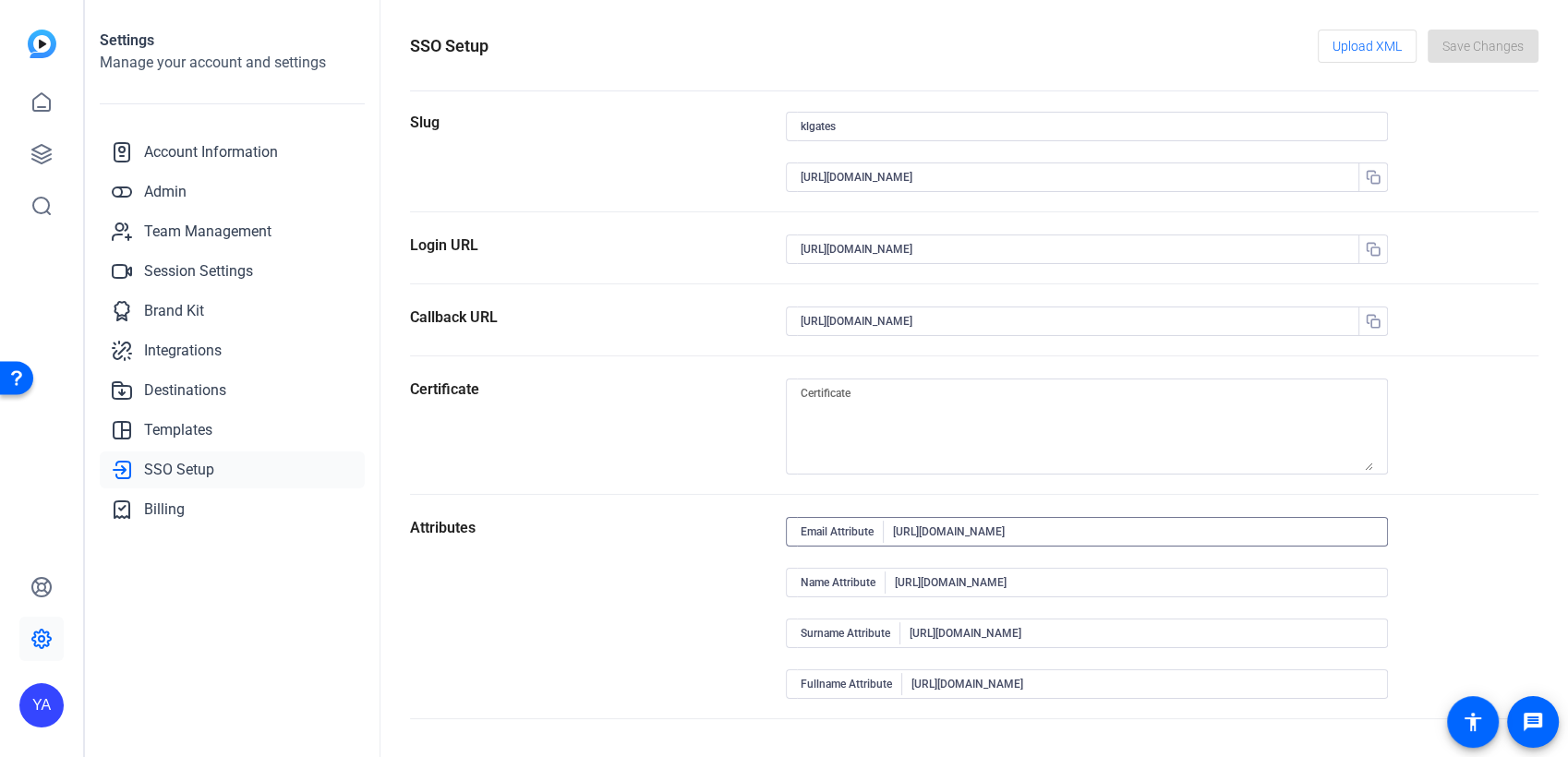 click on "[URL][DOMAIN_NAME]" at bounding box center [1133, 532] 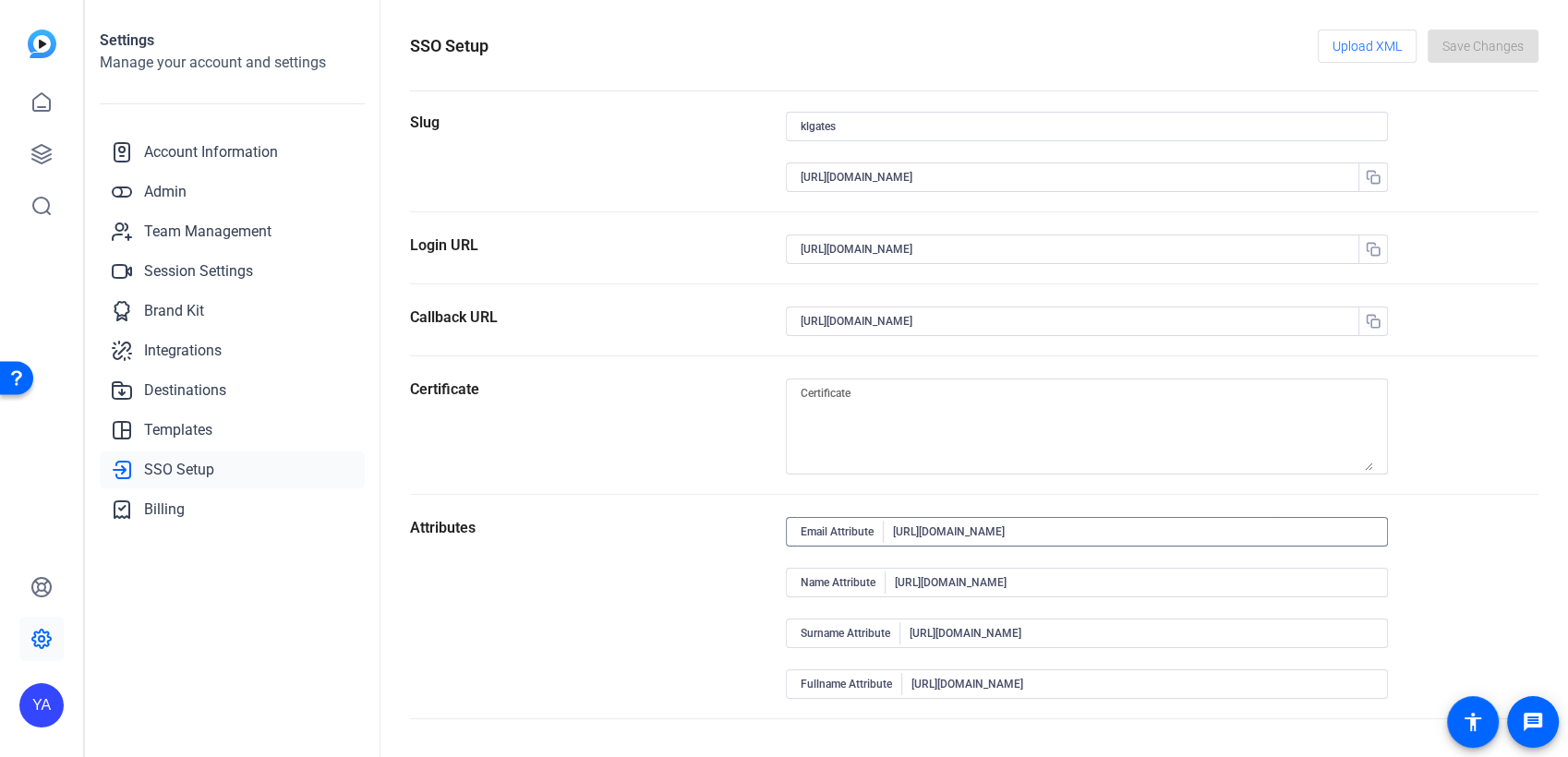 click on "[URL][DOMAIN_NAME]" at bounding box center [1133, 532] 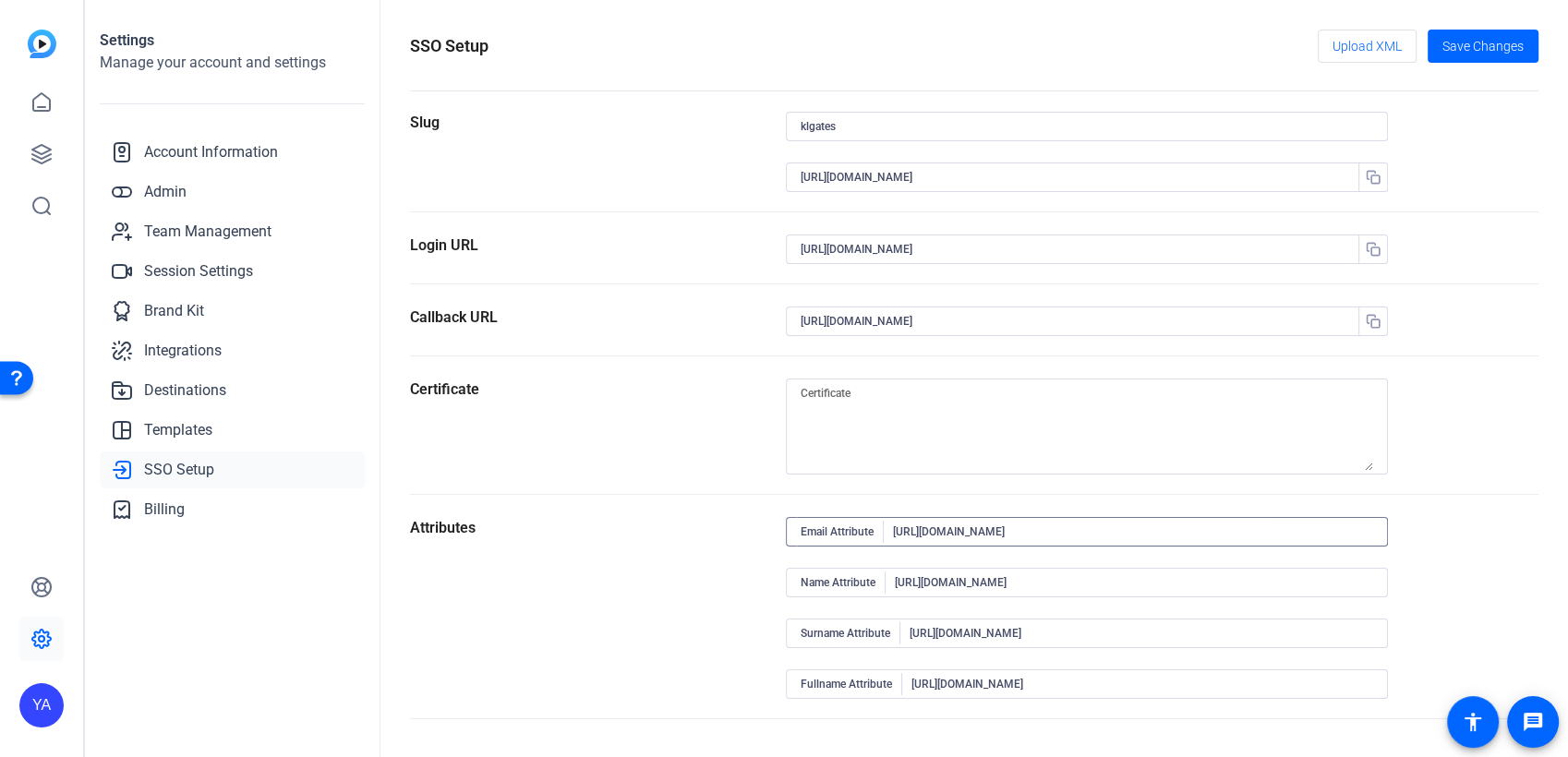 type on "[URL][DOMAIN_NAME]" 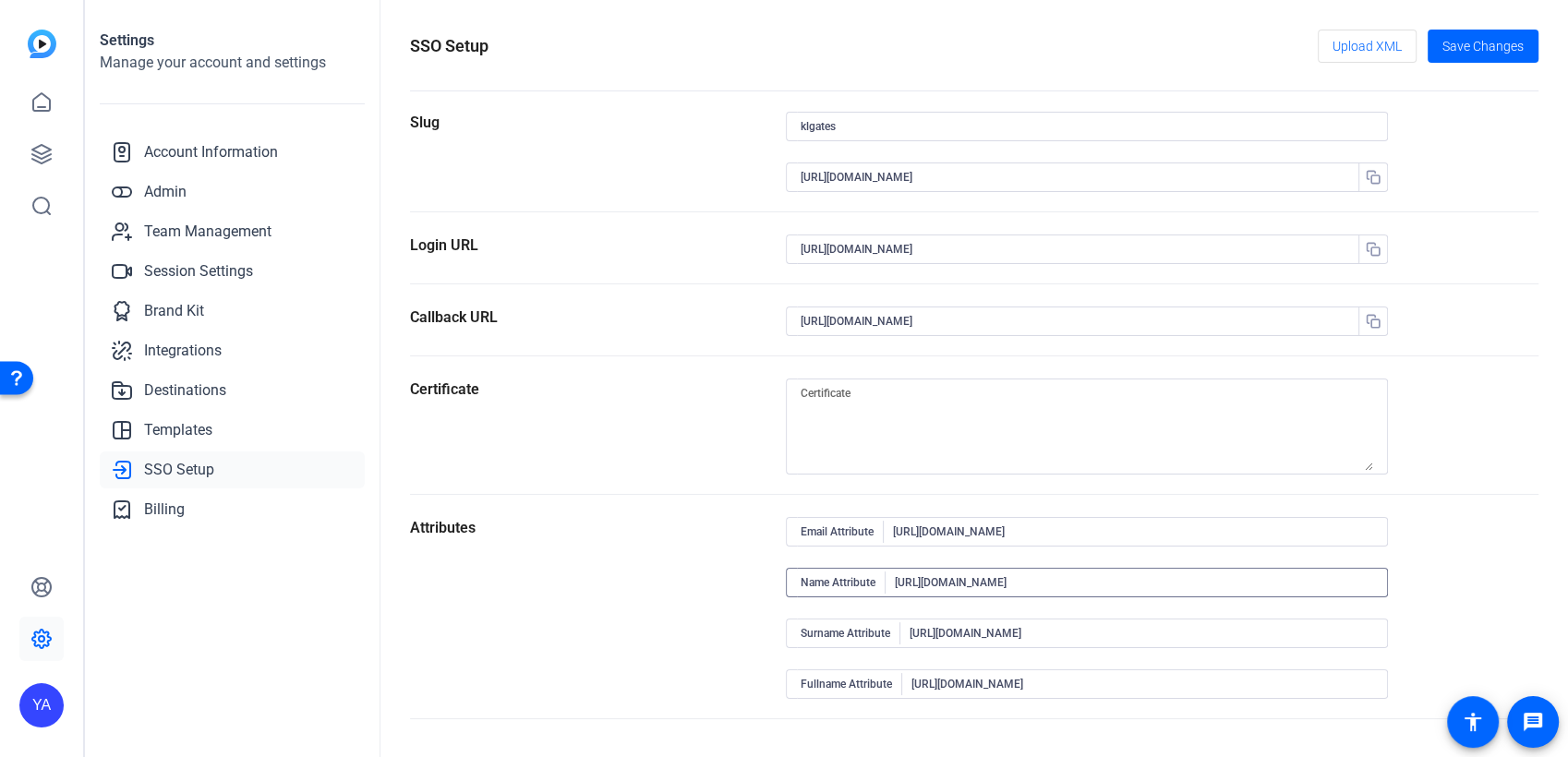 type on "[URL][DOMAIN_NAME]" 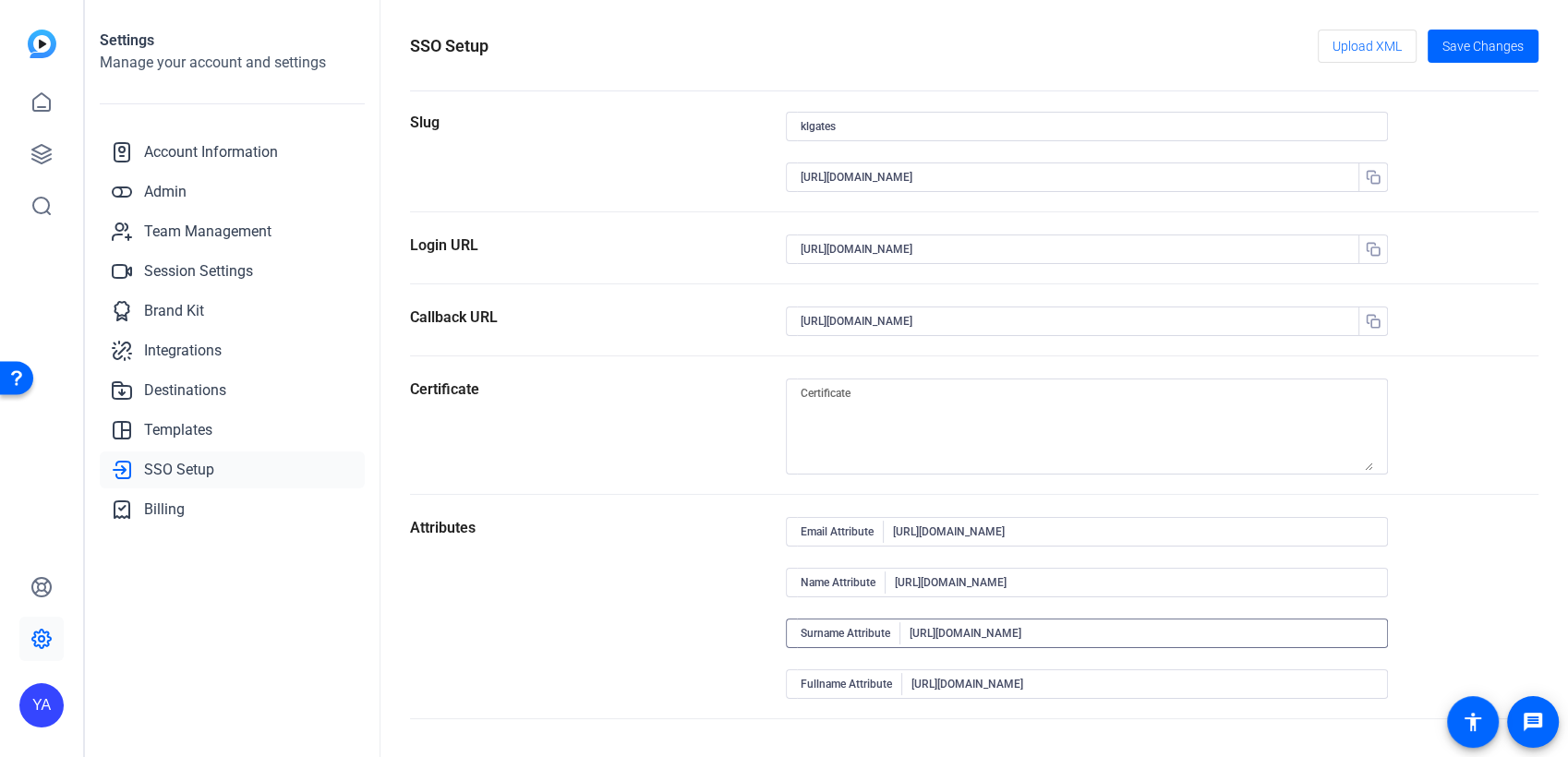 click on "[URL][DOMAIN_NAME]" at bounding box center [1141, 633] 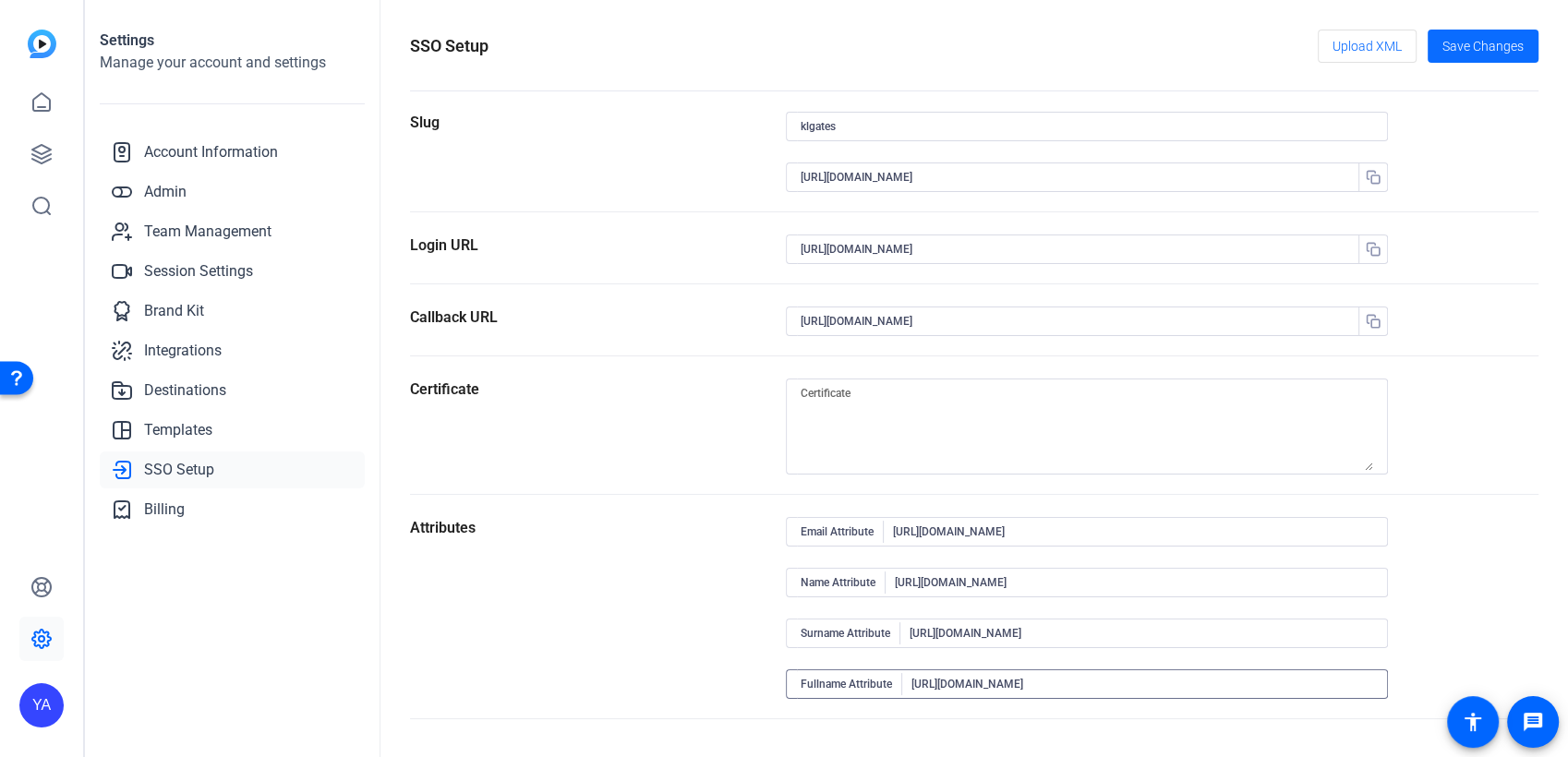 type on "[URL][DOMAIN_NAME]" 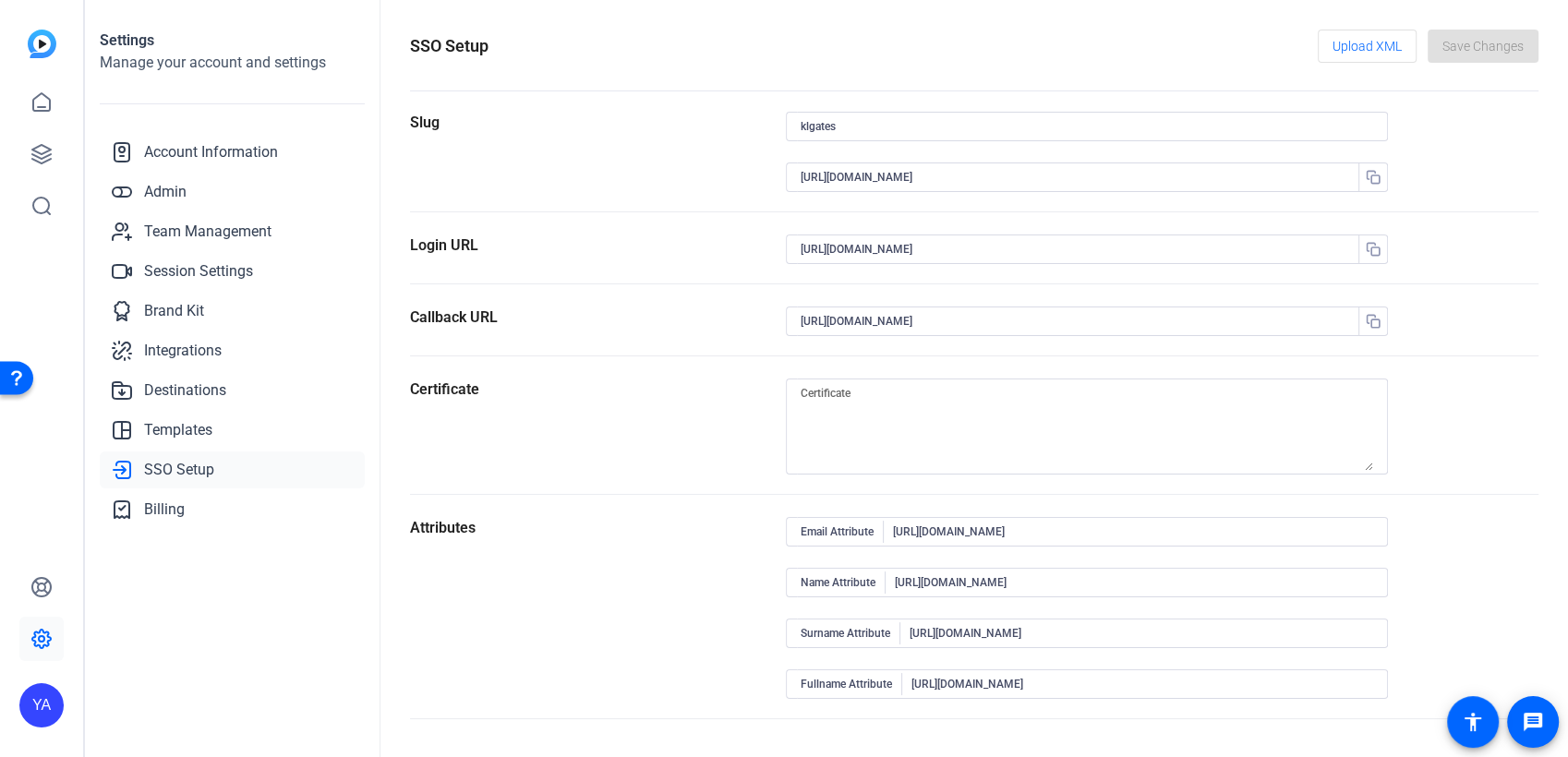 click on "[URL][DOMAIN_NAME]" at bounding box center [1133, 532] 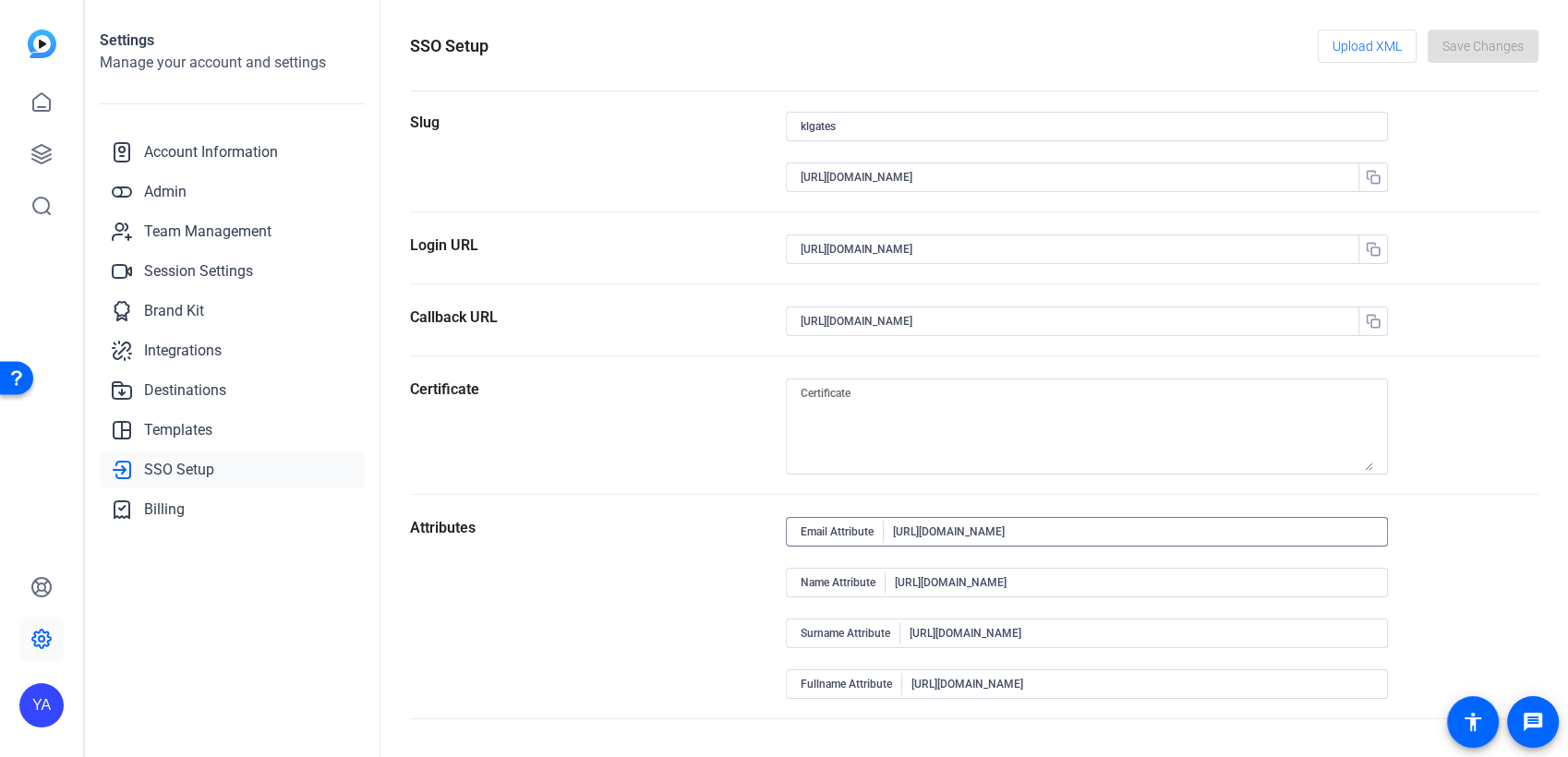 click on "[URL][DOMAIN_NAME]" at bounding box center [1133, 532] 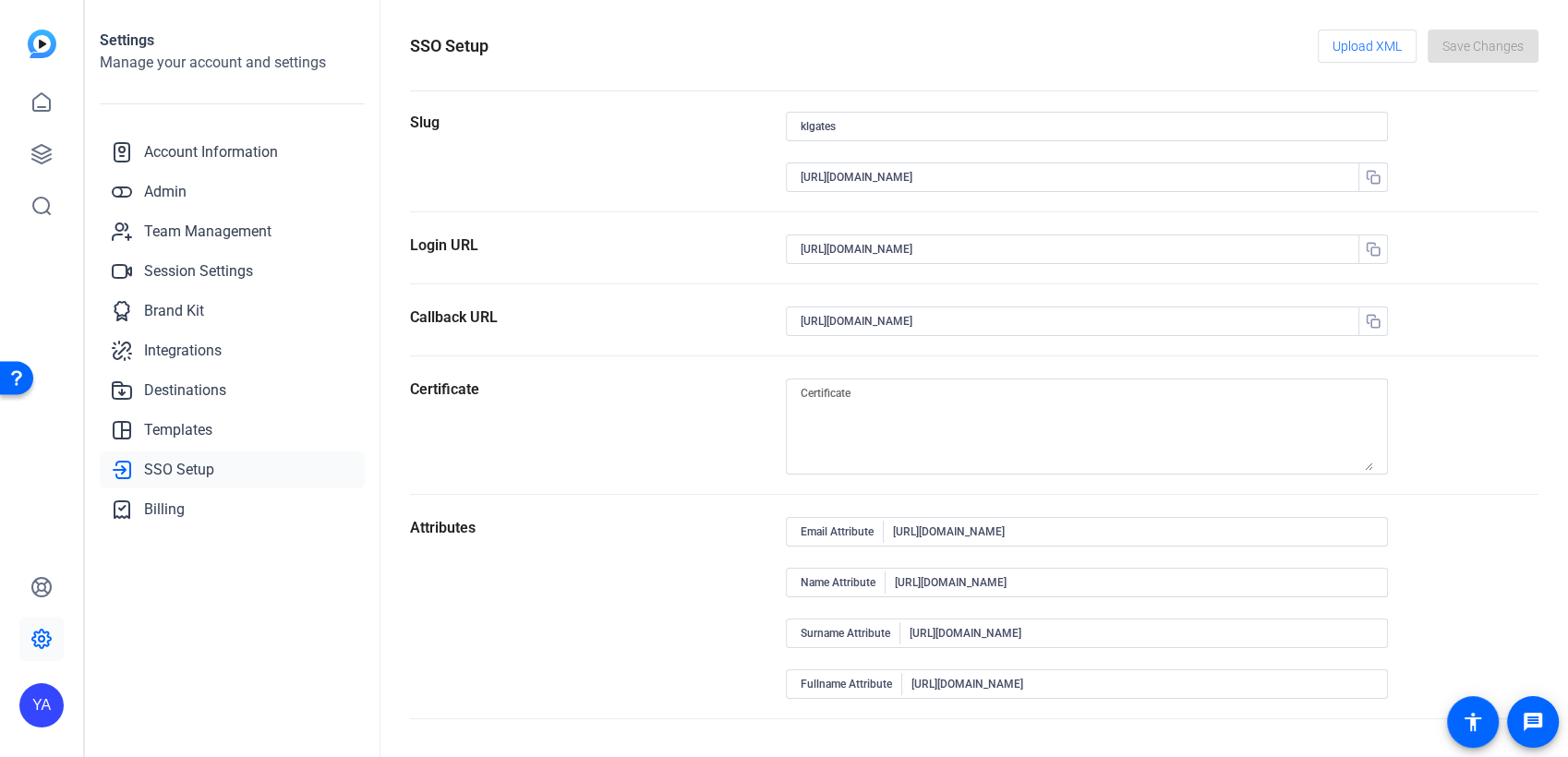 click on "Certificate" 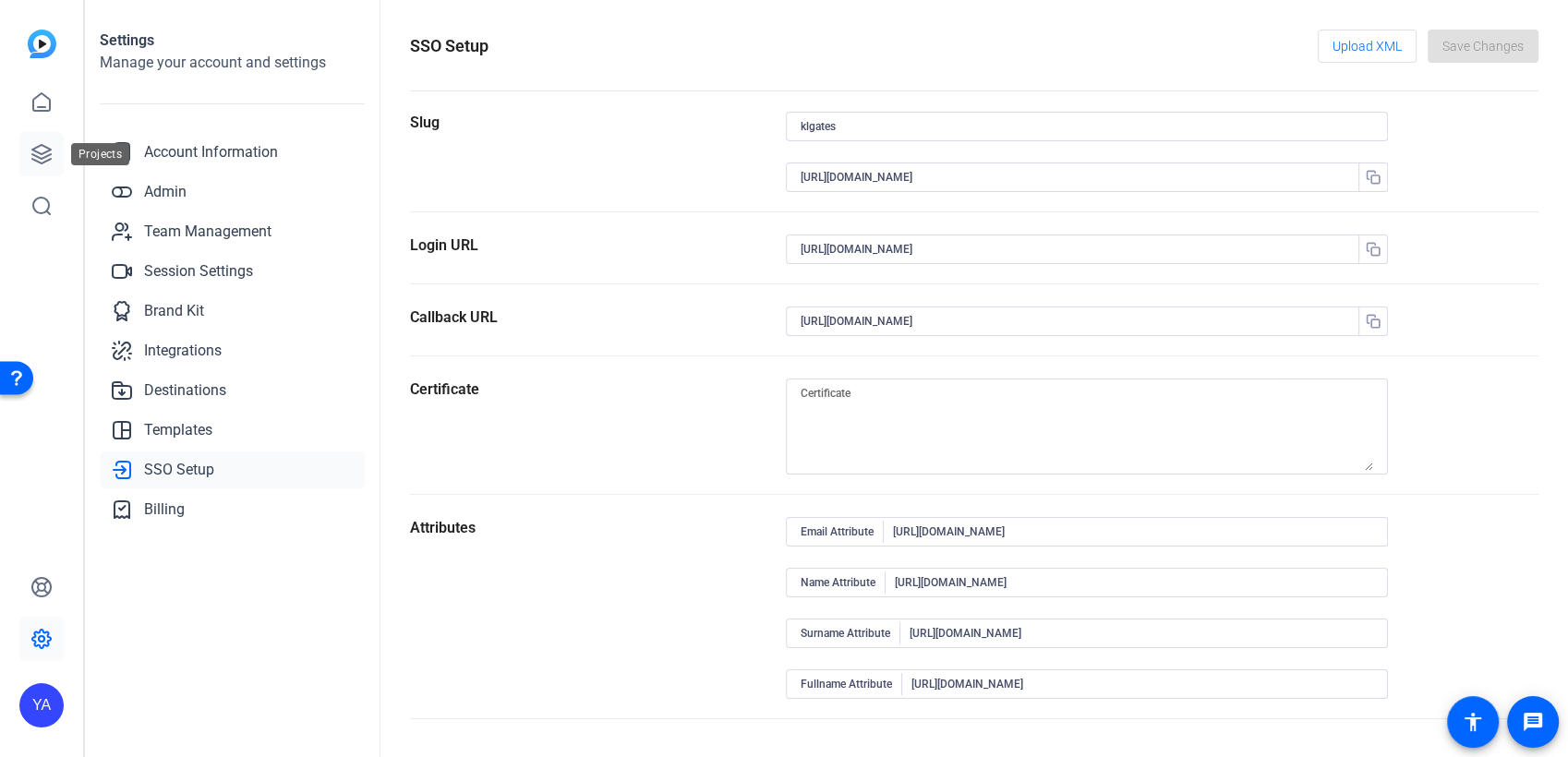 click 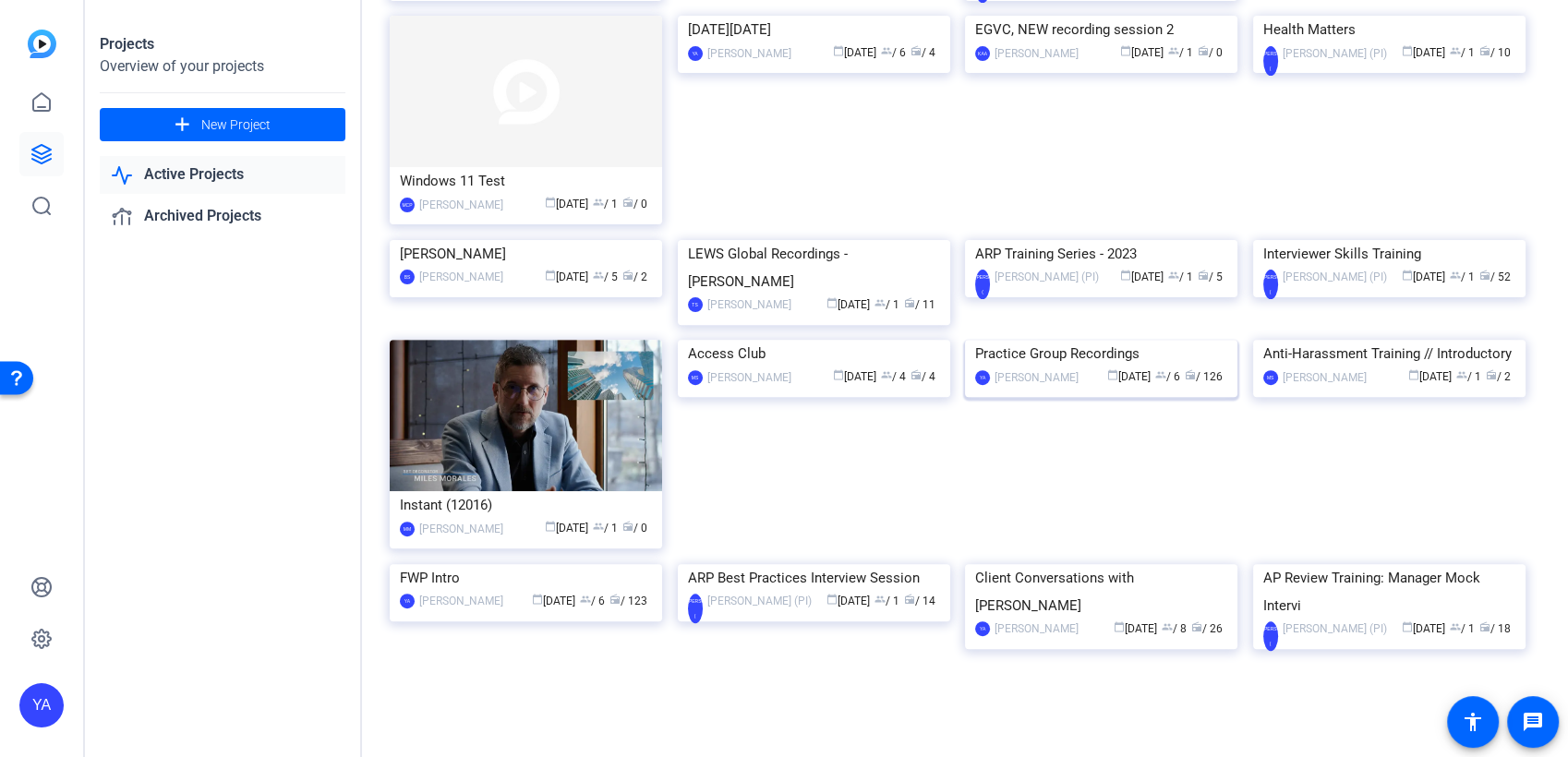 scroll, scrollTop: 820, scrollLeft: 0, axis: vertical 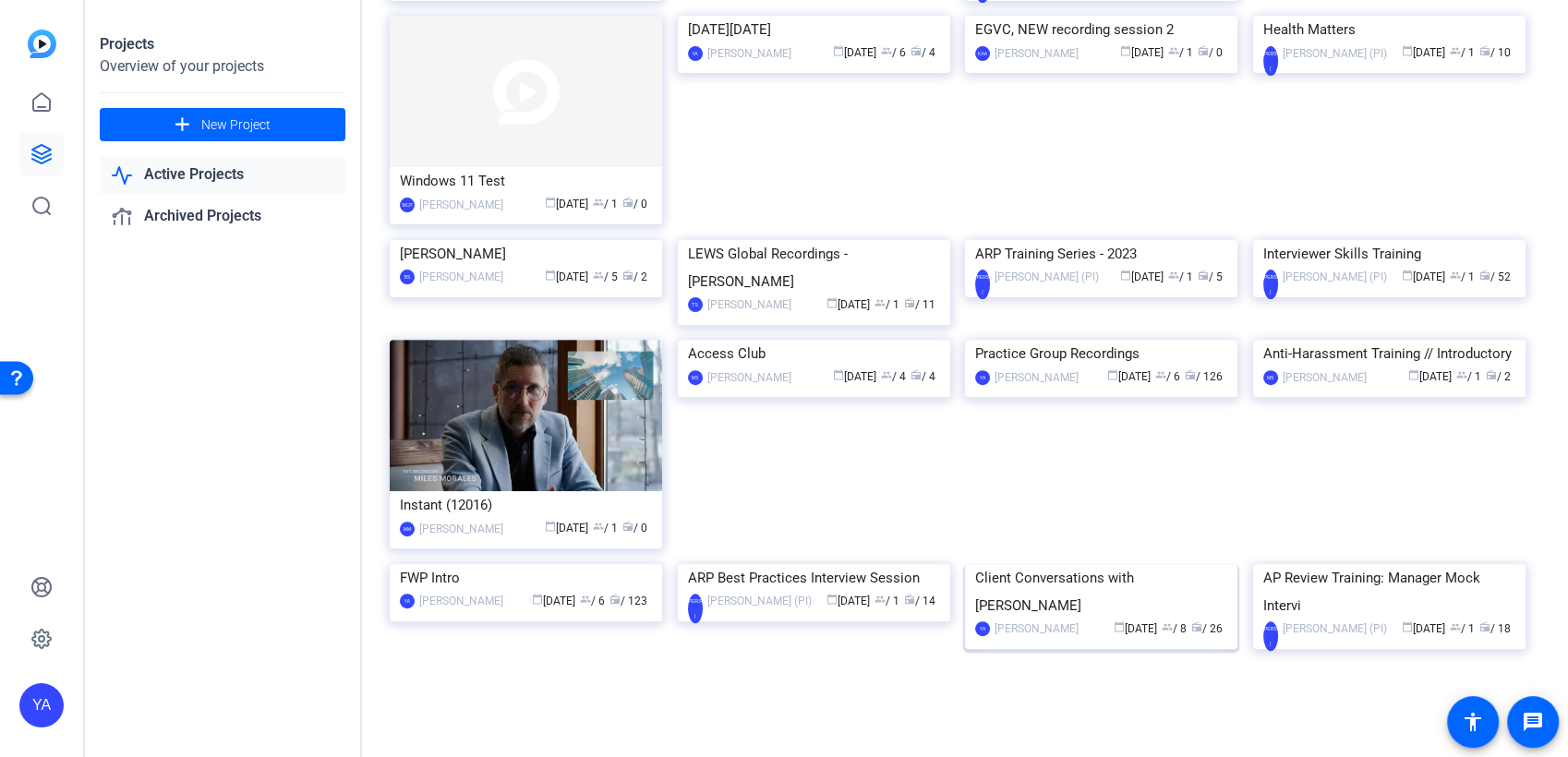 click 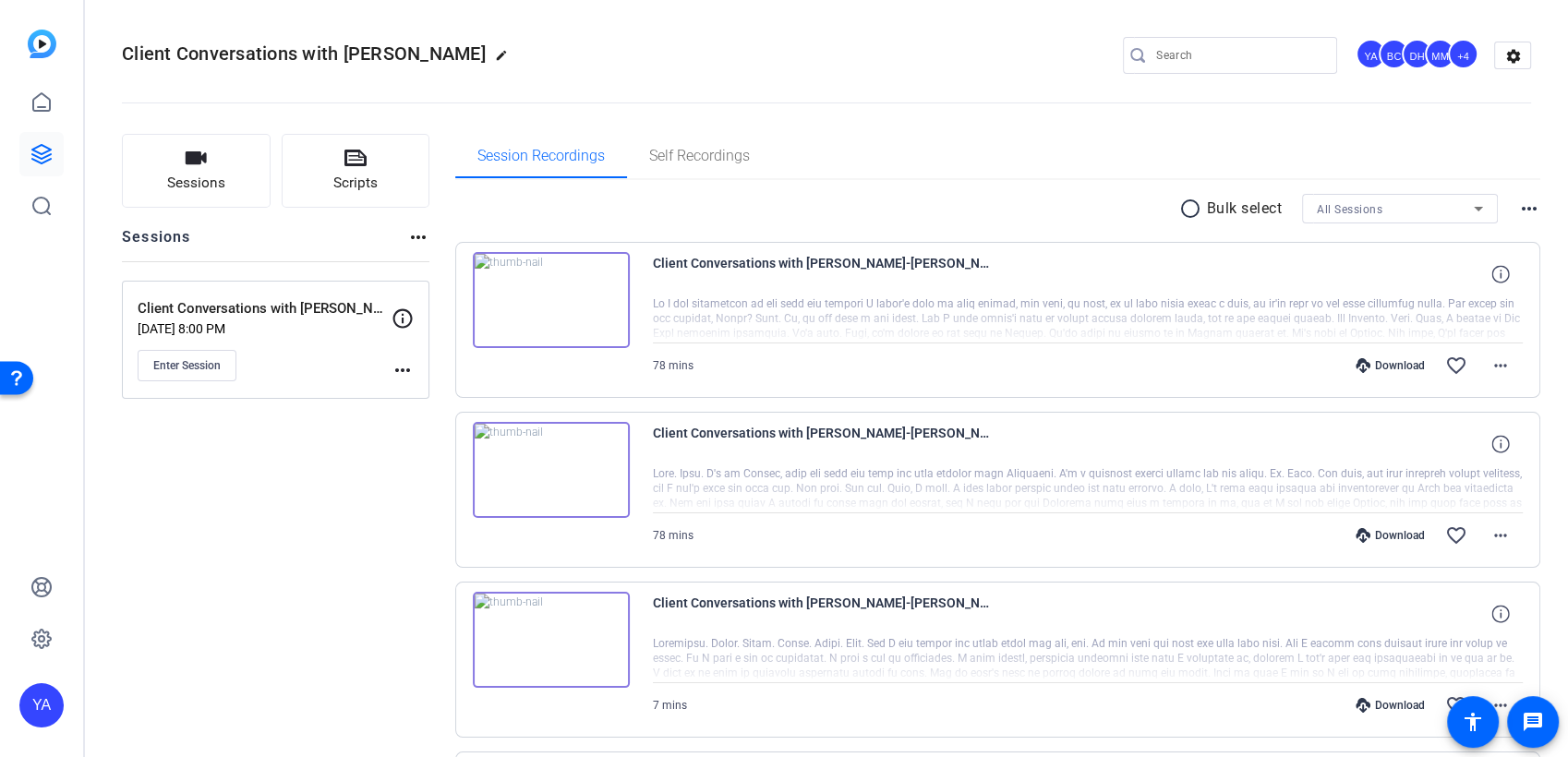 click on "radio_button_unchecked Bulk select All Sessions more_horiz" at bounding box center [998, 209] 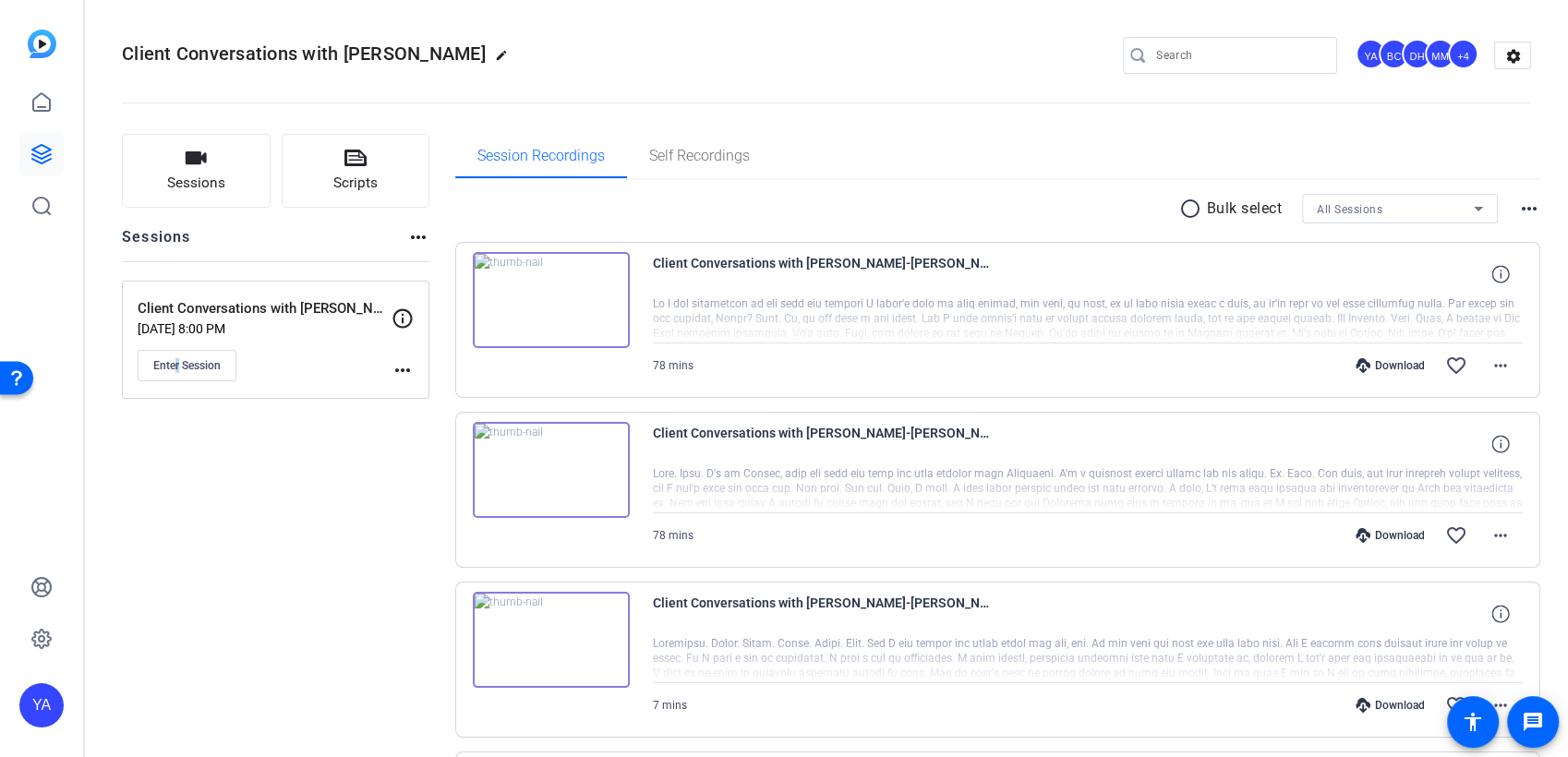 click on "Sessions
Scripts  Sessions more_horiz  Client Conversations with [PERSON_NAME]   [DATE] 8:00 PM  Enter Session
more_horiz" 